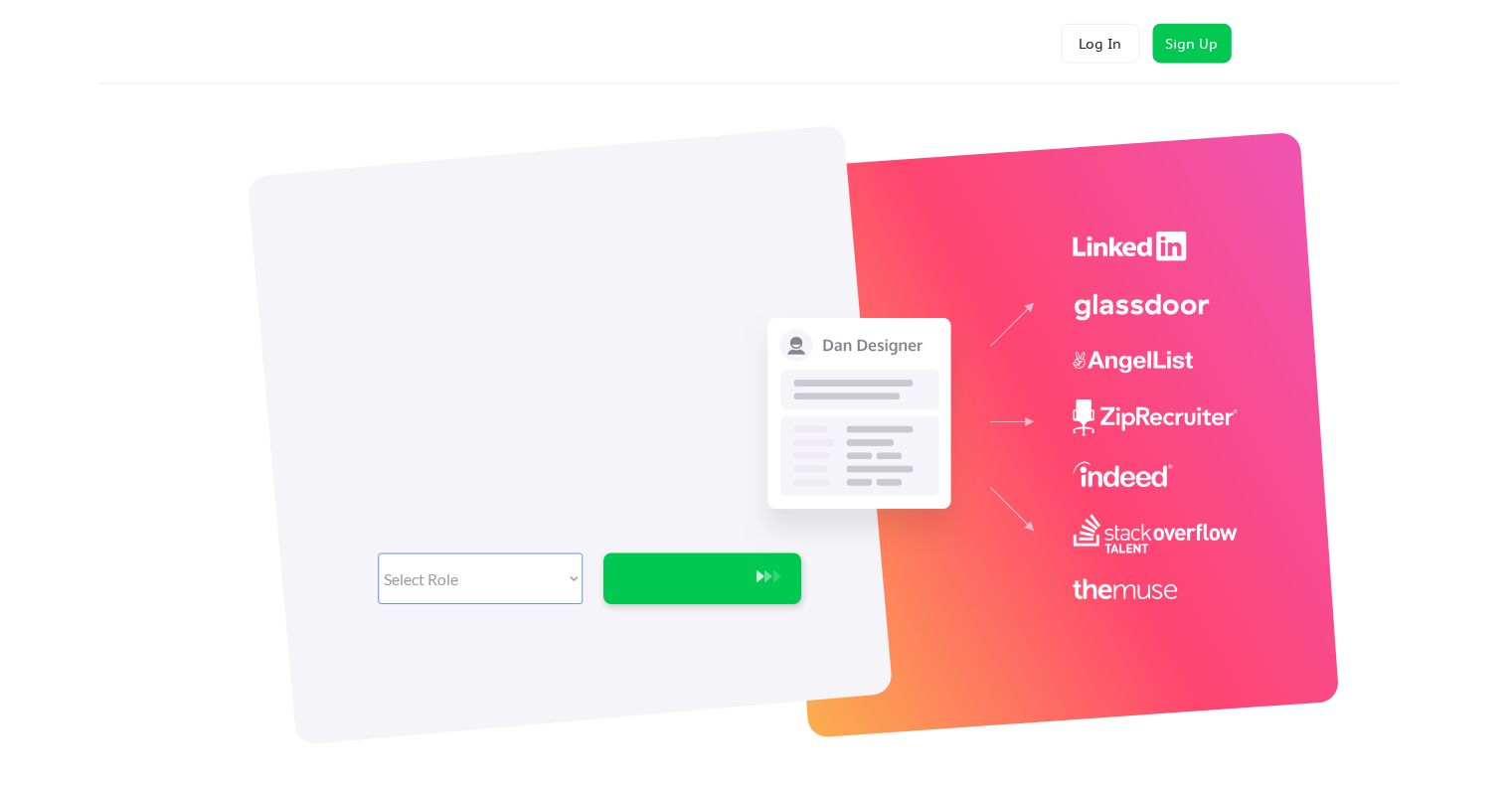 scroll, scrollTop: 0, scrollLeft: 0, axis: both 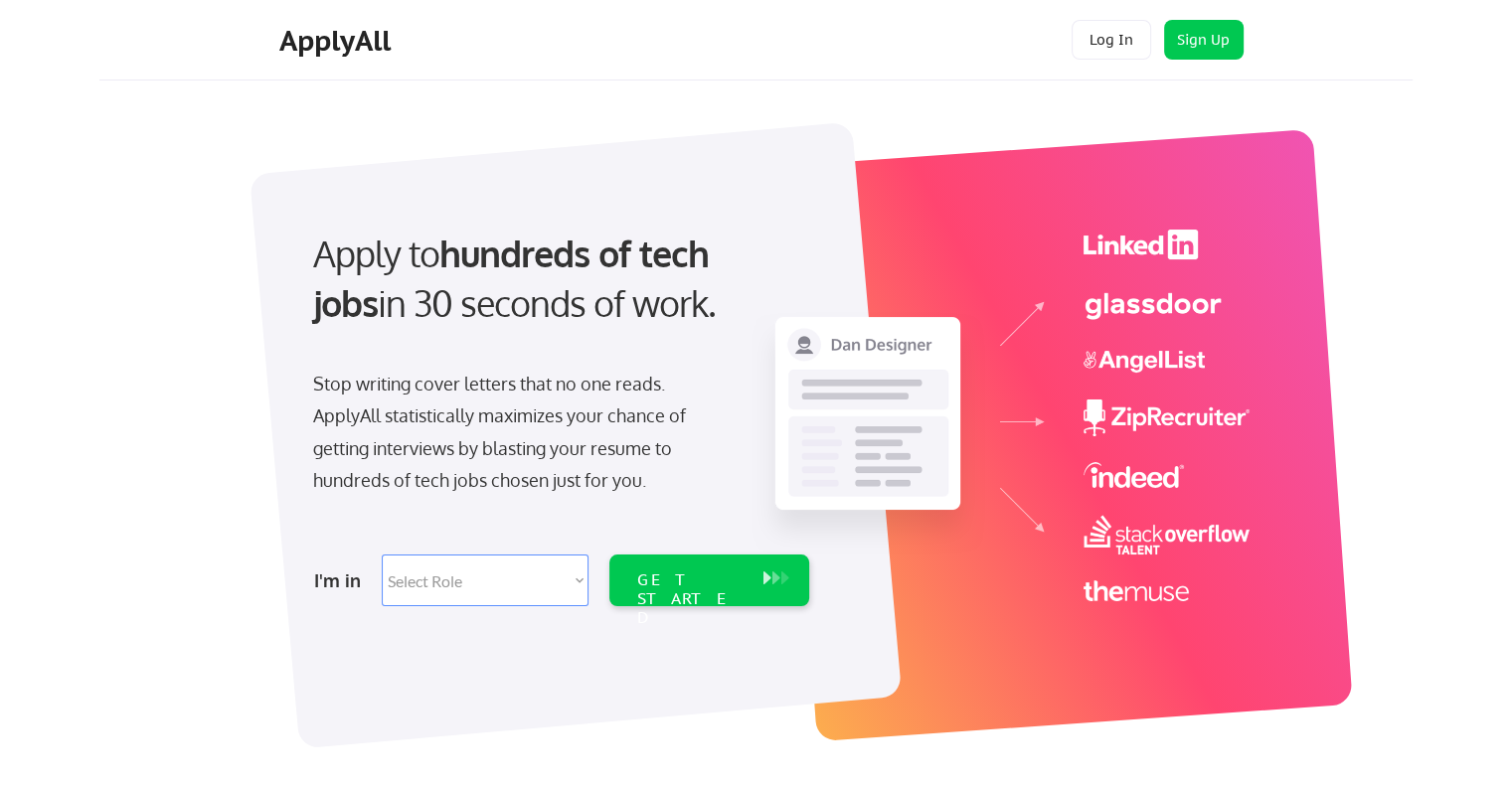 click on "Select Role Software Engineering Product Management Customer Success Sales UI/UX/Product Design Technical Project/Program Mgmt Marketing & Growth Data HR/Recruiting IT/Cybersecurity Tech Finance/Ops/Strategy Customer Support" at bounding box center [485, 580] 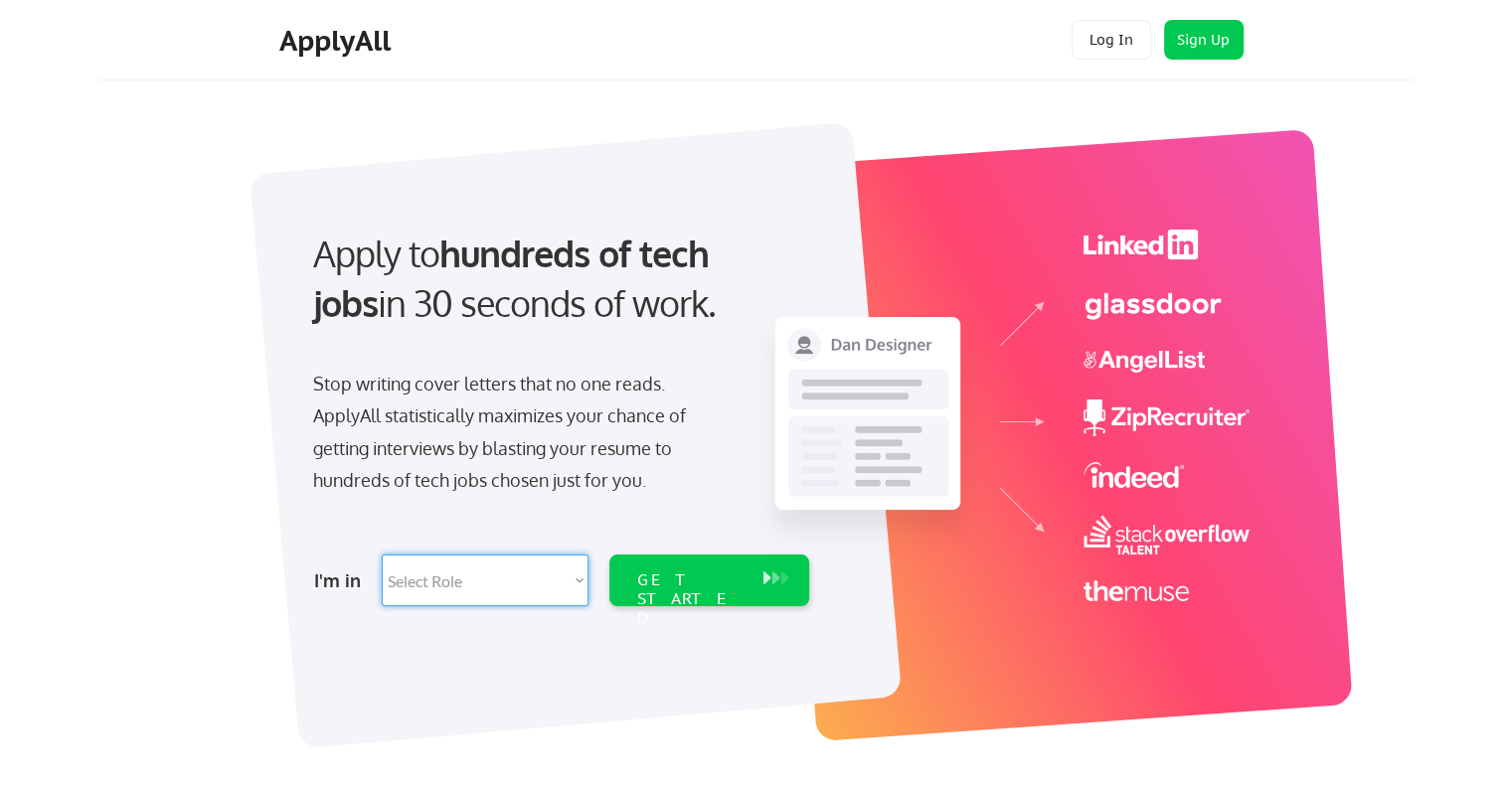 select on ""it_security"" 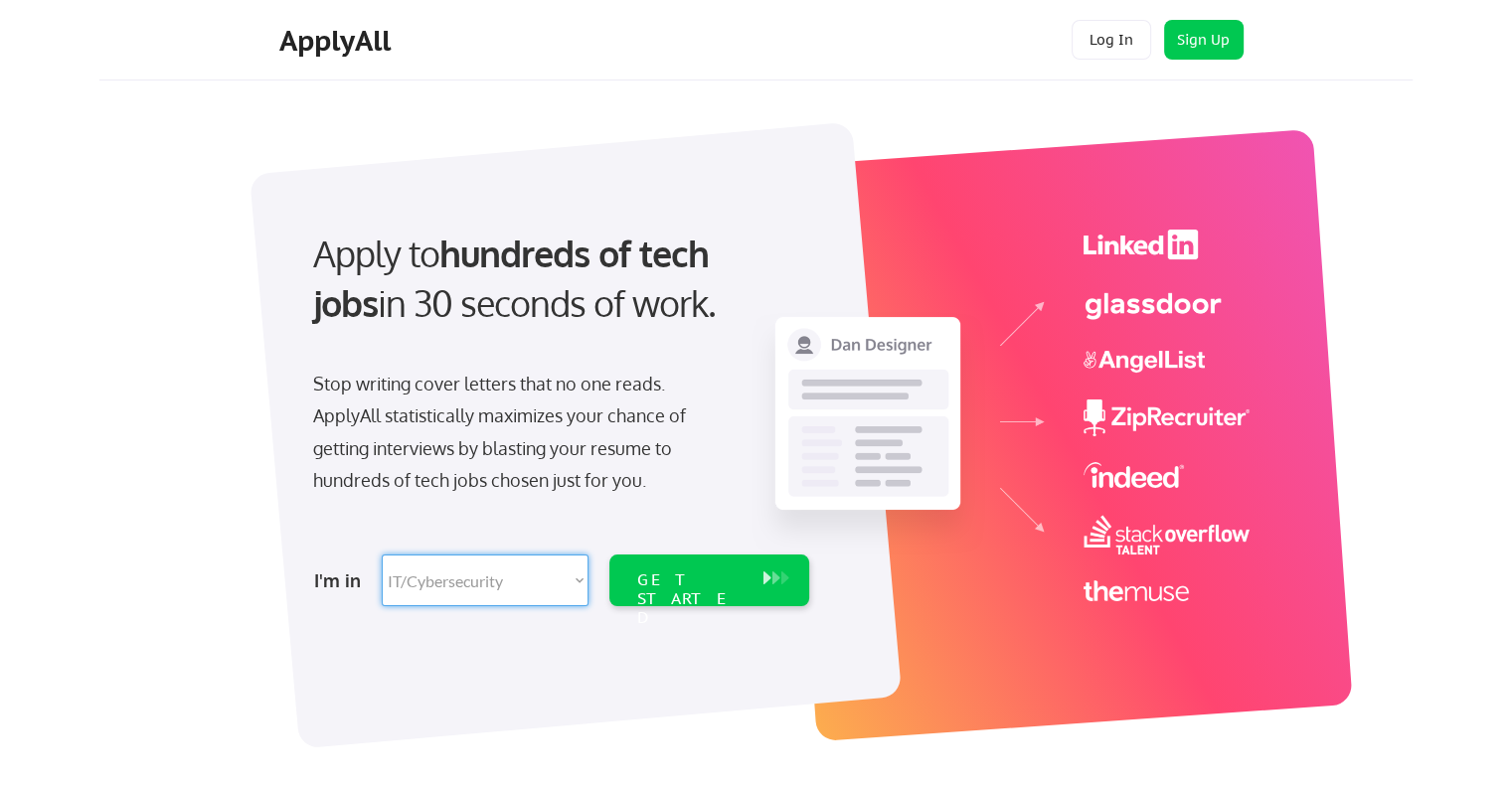 click on "Select Role Software Engineering Product Management Customer Success Sales UI/UX/Product Design Technical Project/Program Mgmt Marketing & Growth Data HR/Recruiting IT/Cybersecurity Tech Finance/Ops/Strategy Customer Support" at bounding box center [485, 580] 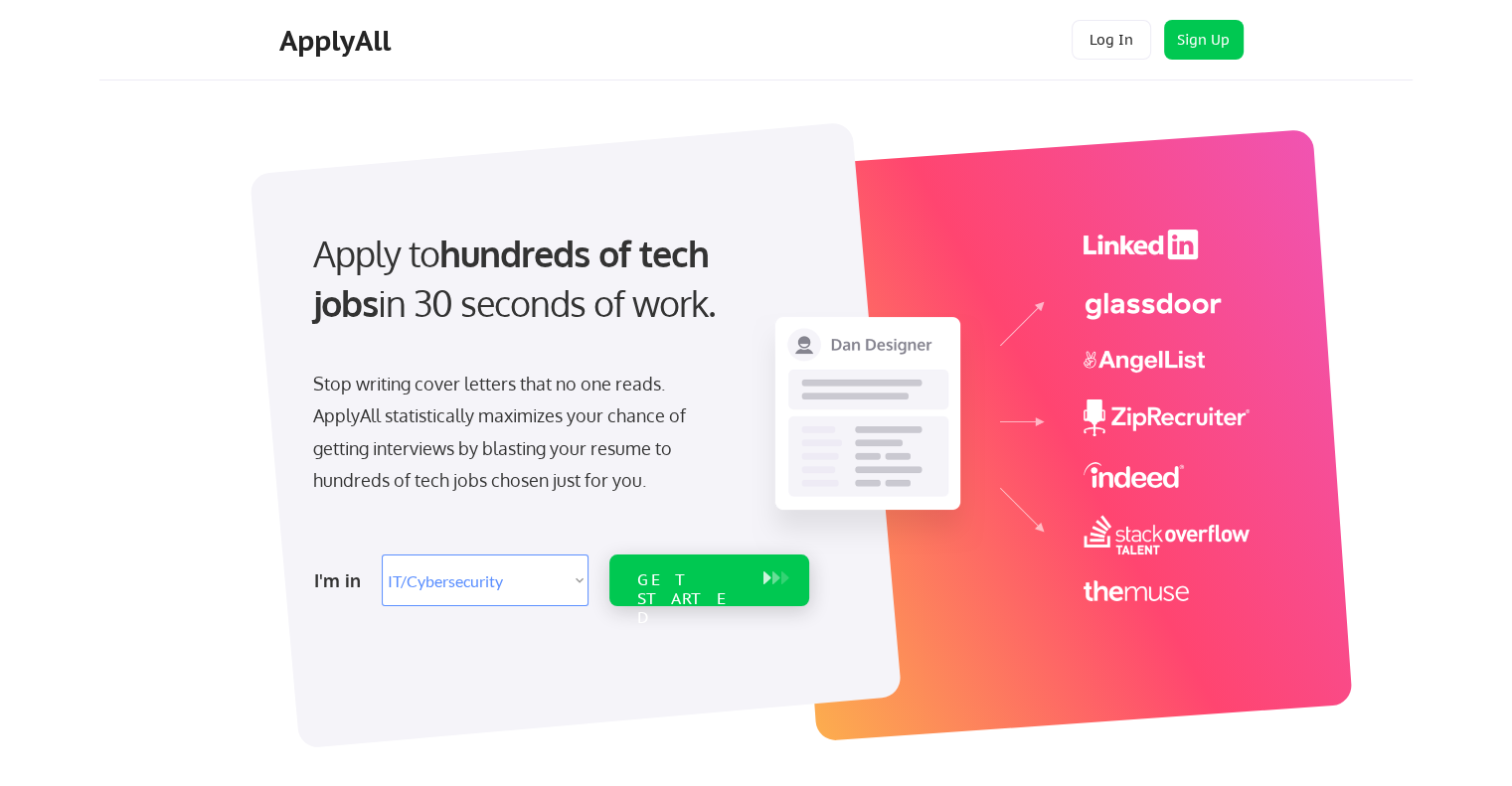 click on "GET STARTED" at bounding box center [690, 599] 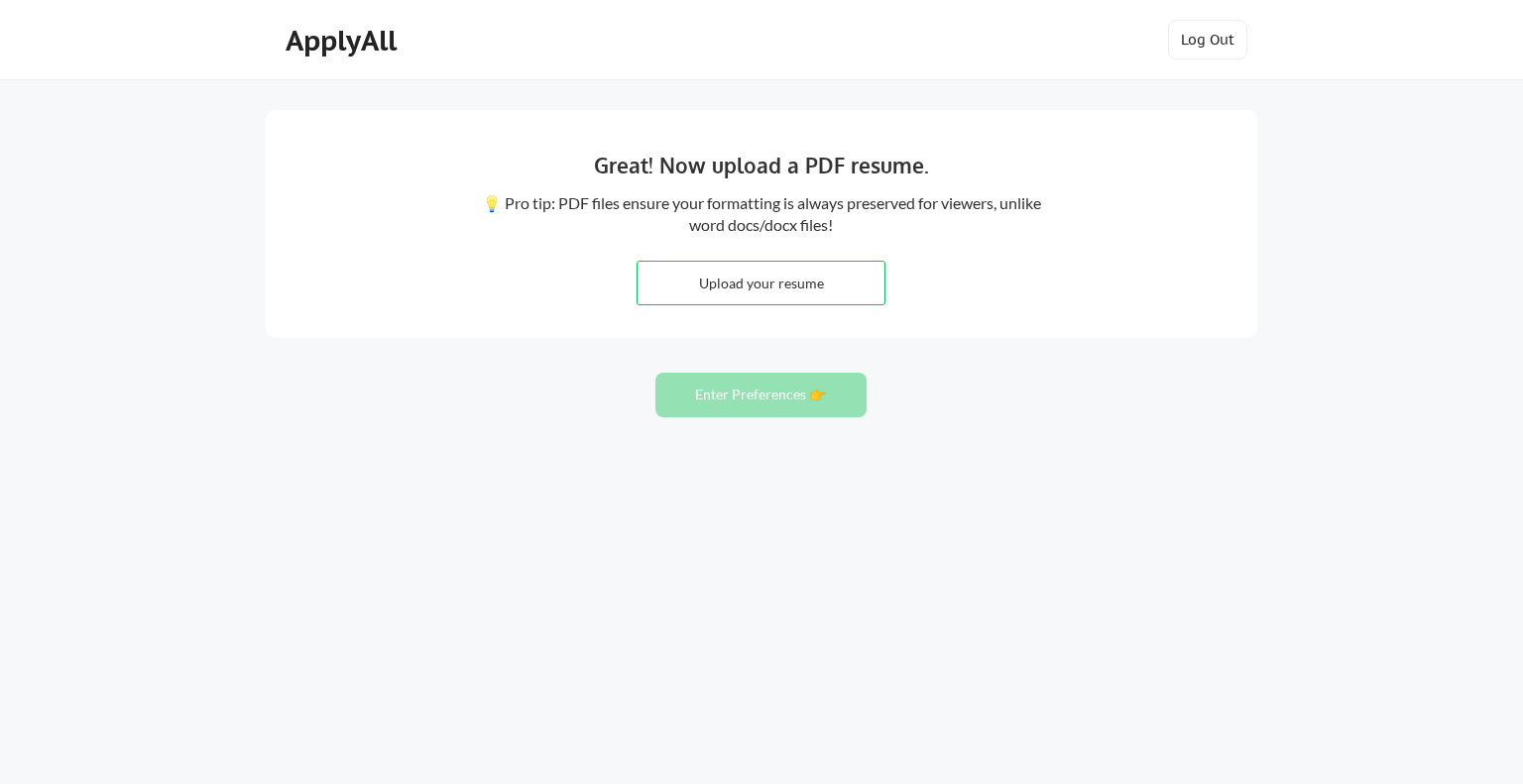 scroll, scrollTop: 0, scrollLeft: 0, axis: both 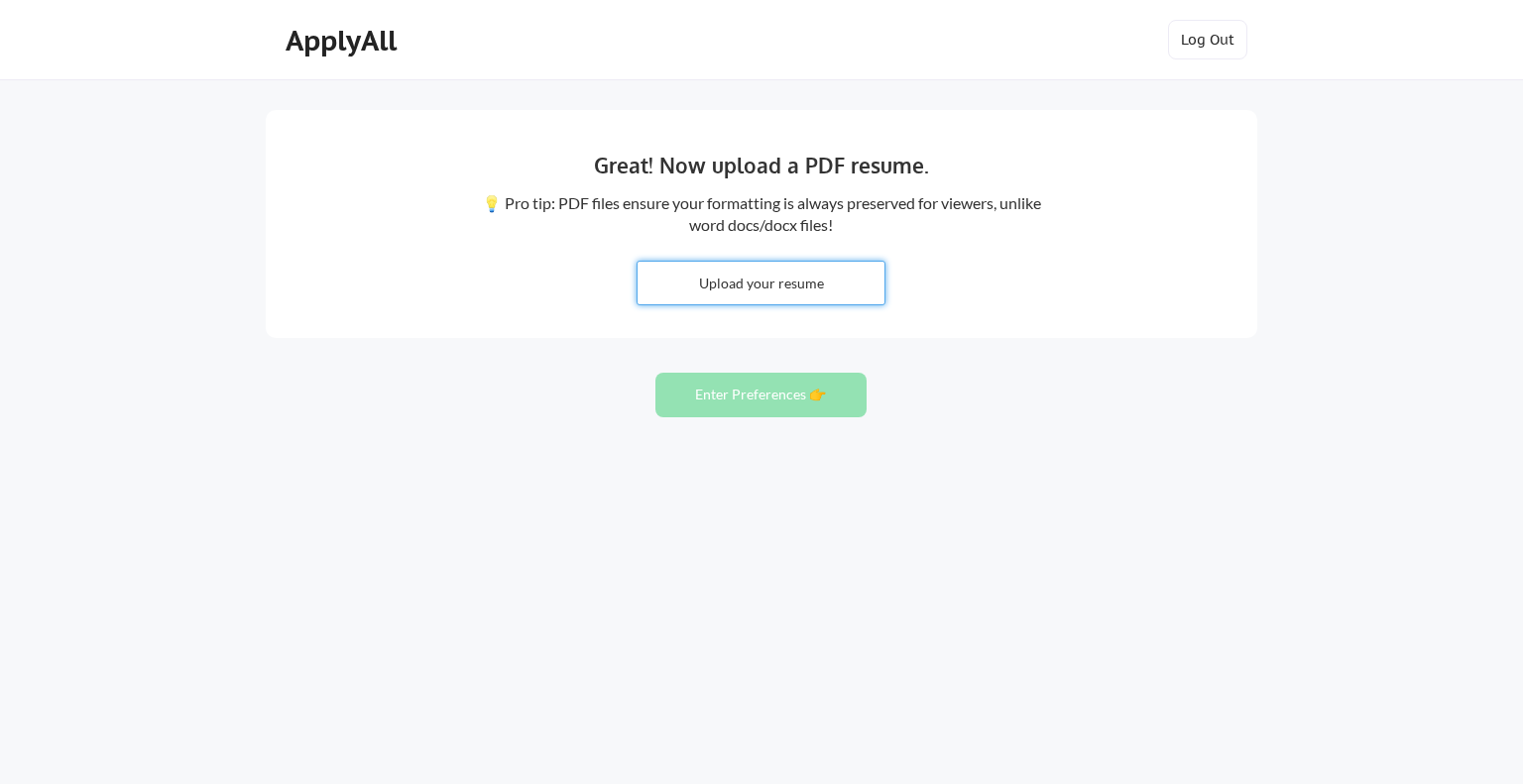 click at bounding box center (761, 282) 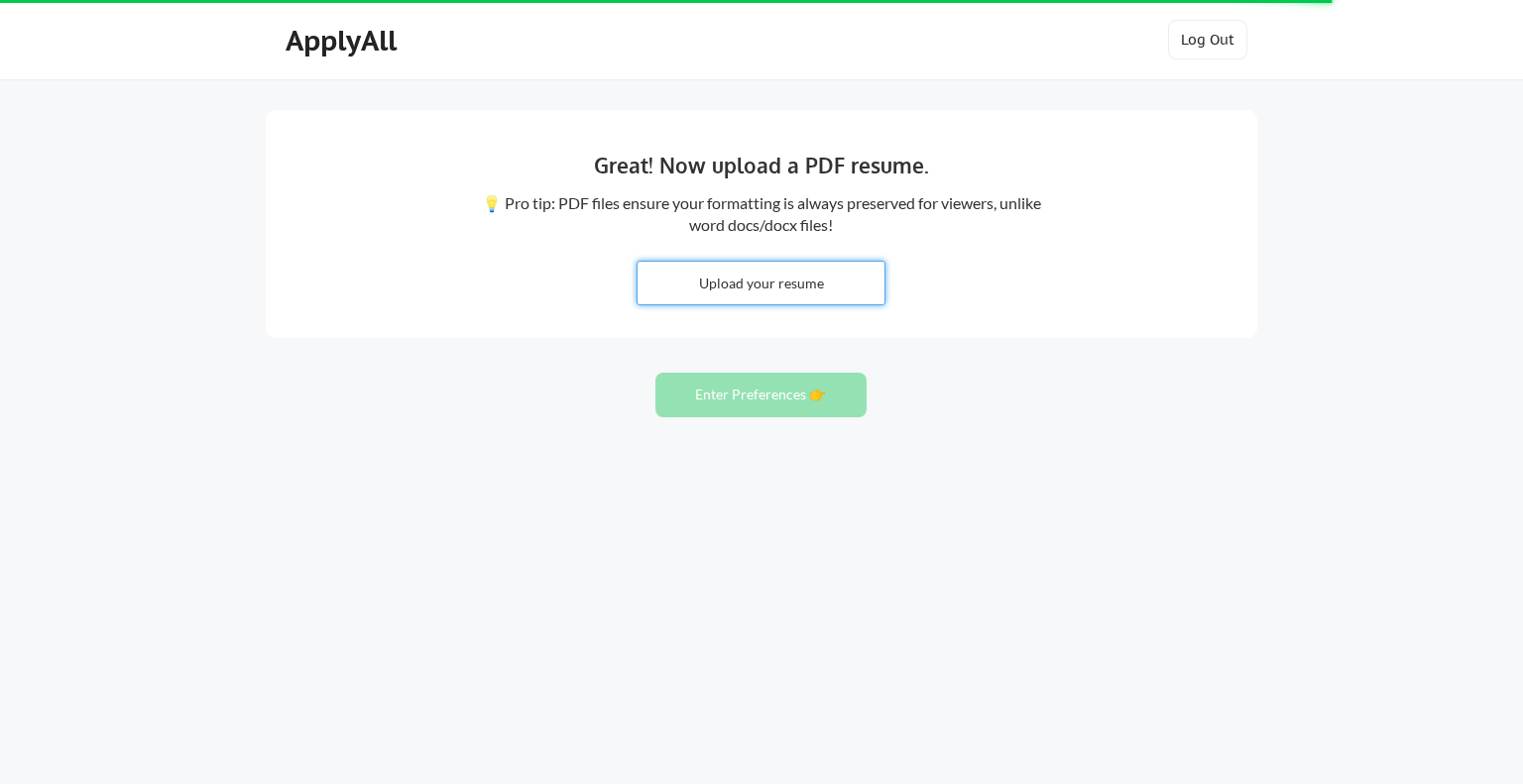 type 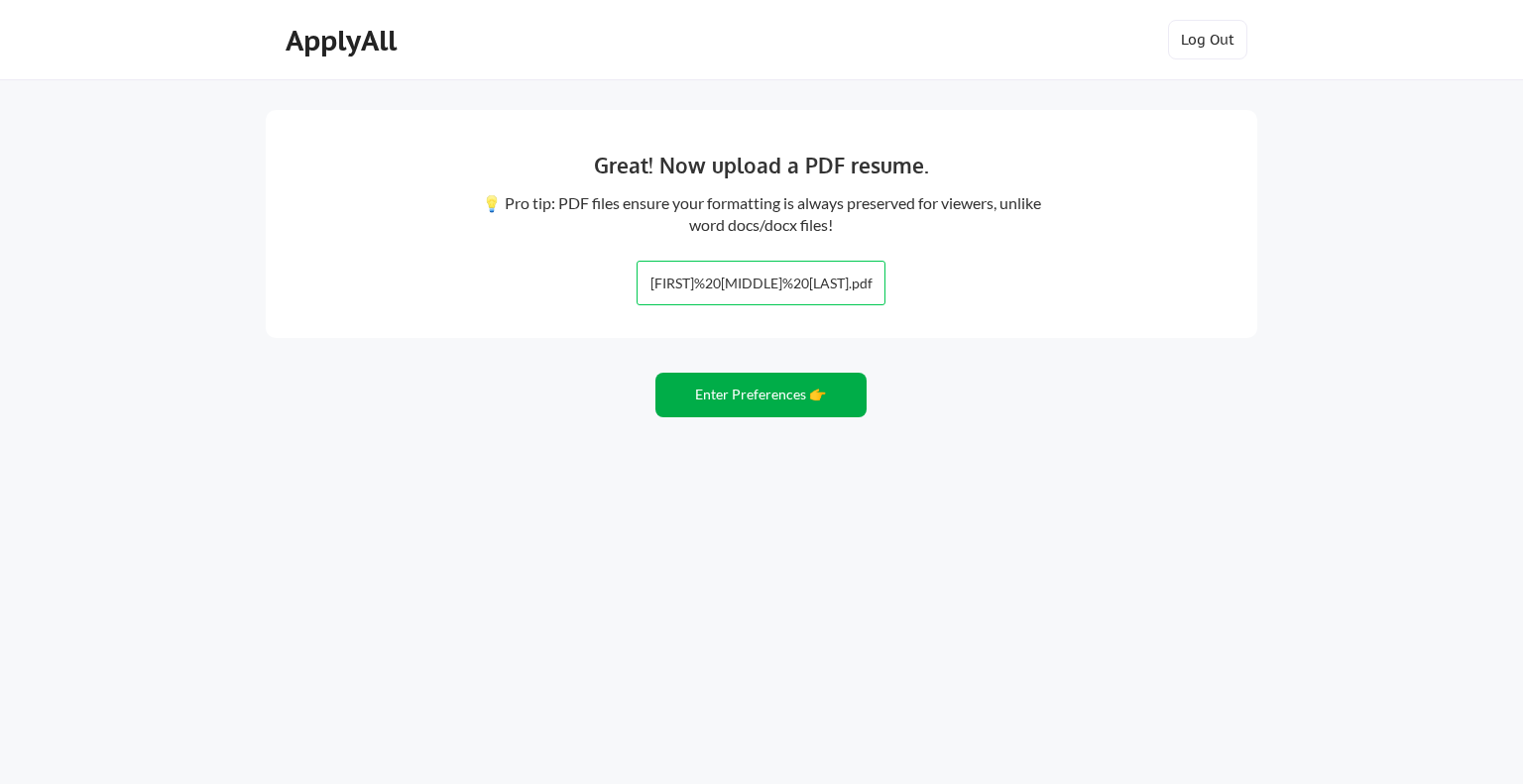 click on "Enter Preferences  👉" at bounding box center (761, 394) 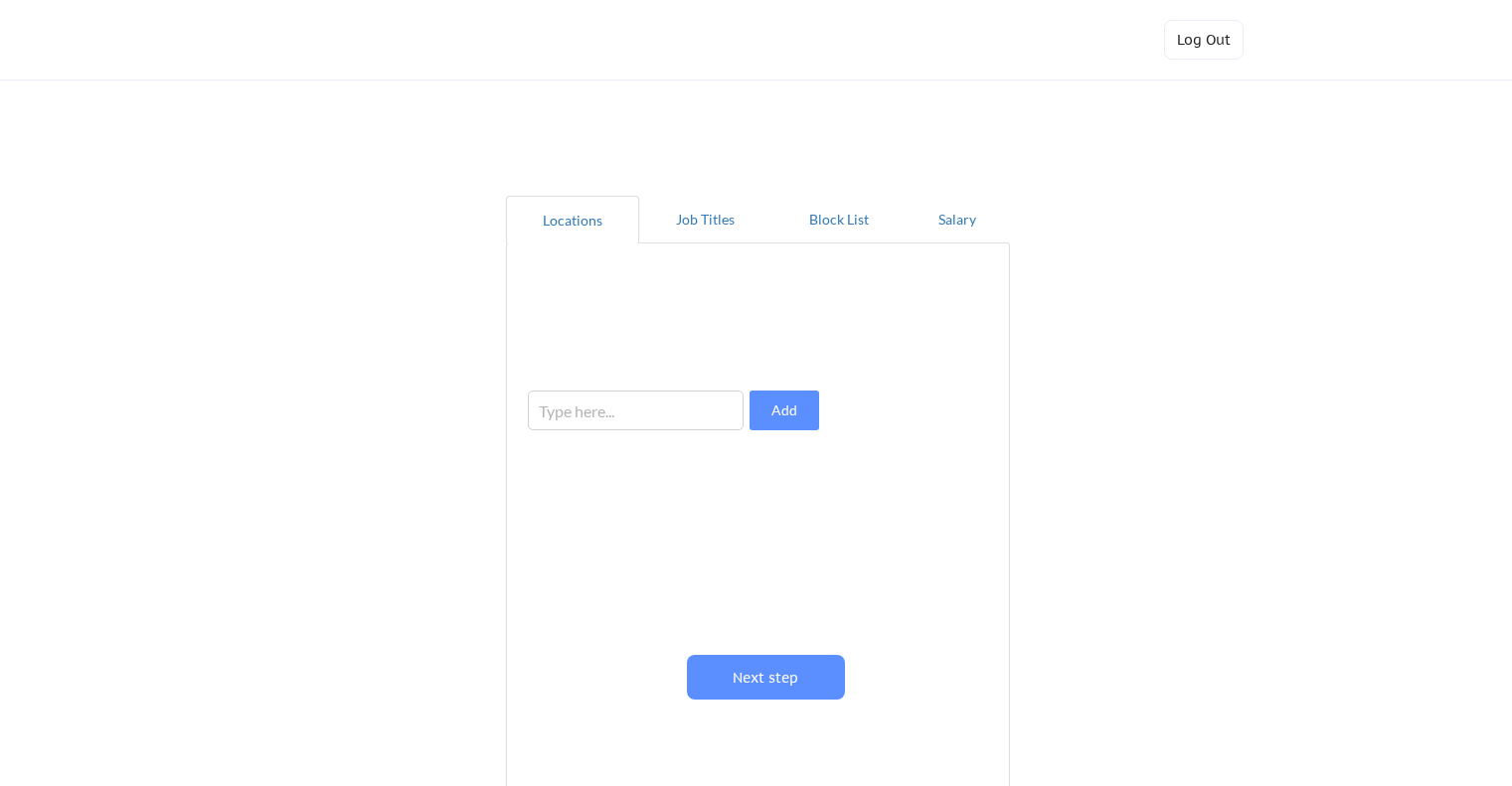 scroll, scrollTop: 0, scrollLeft: 0, axis: both 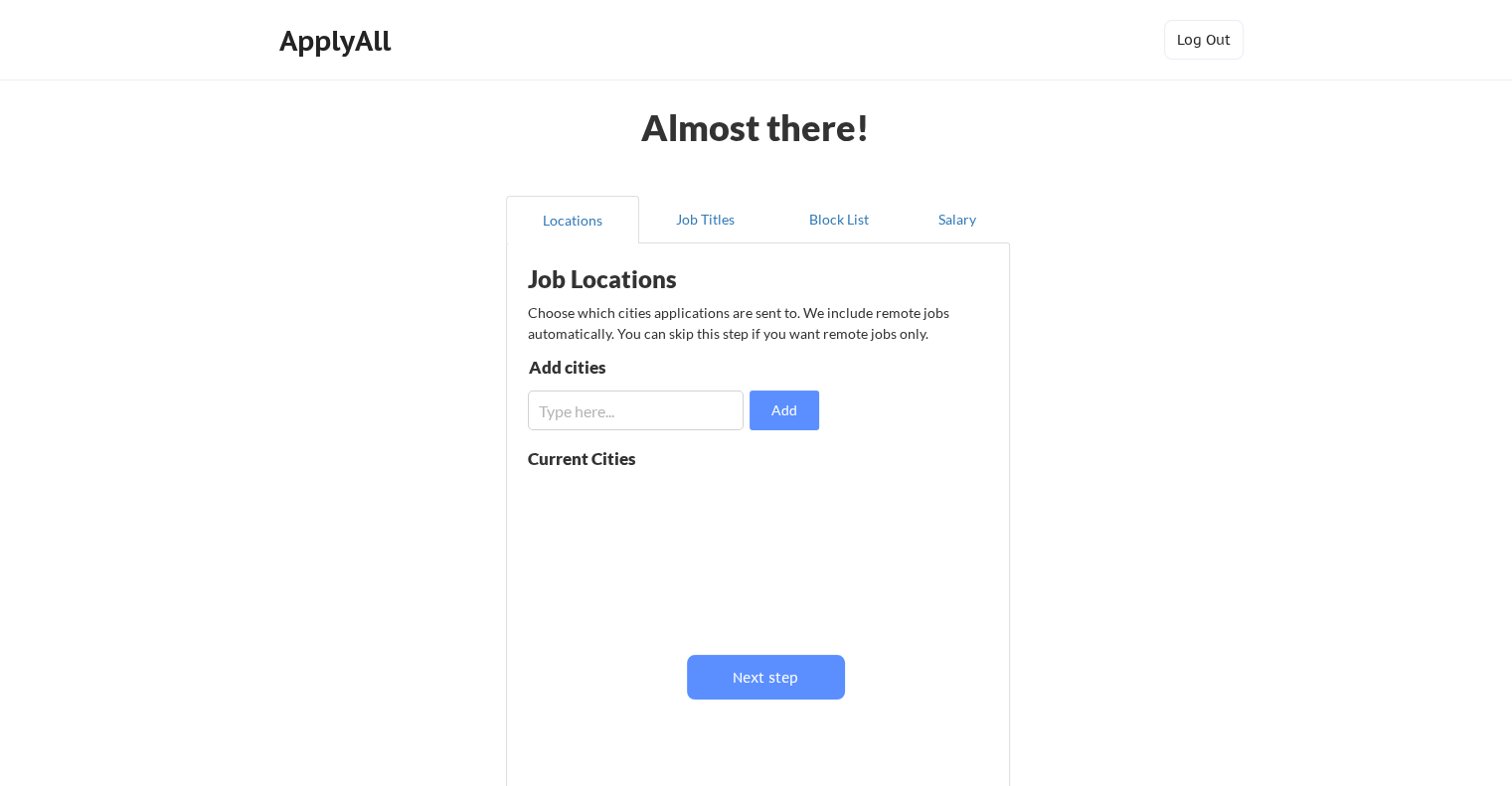 click at bounding box center [635, 410] 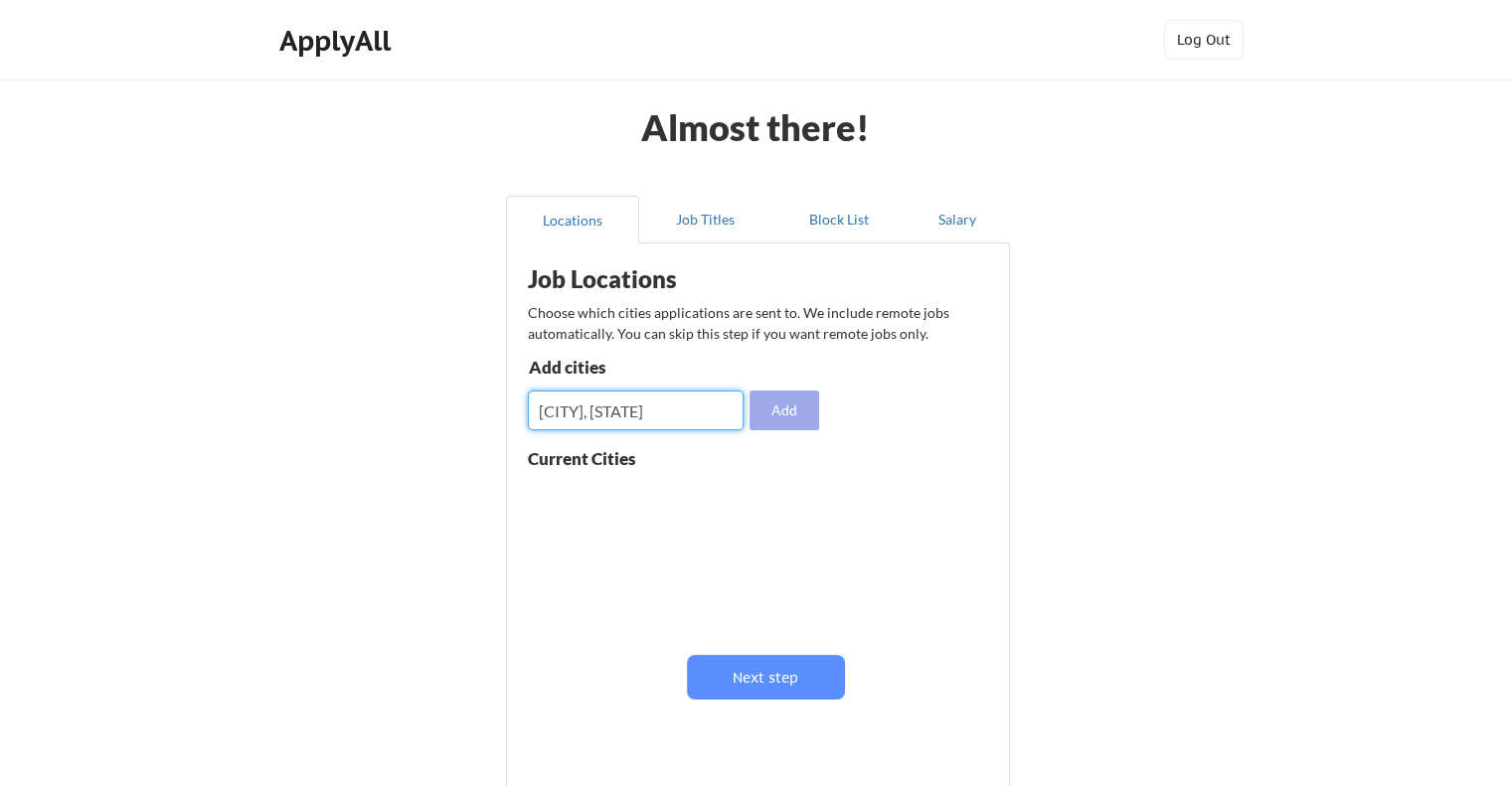 type on "[CITY], [STATE]" 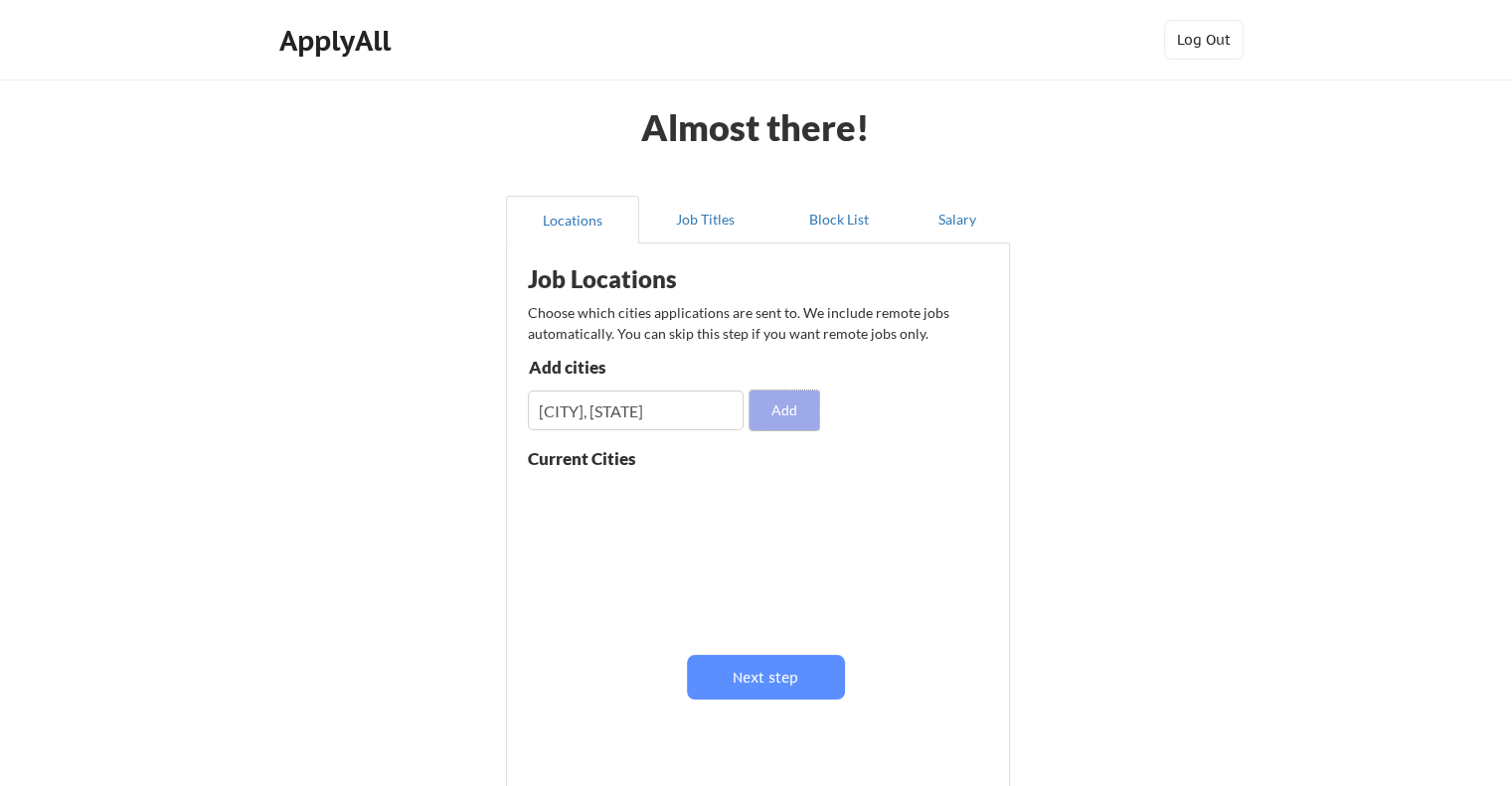 click on "Add" at bounding box center (784, 410) 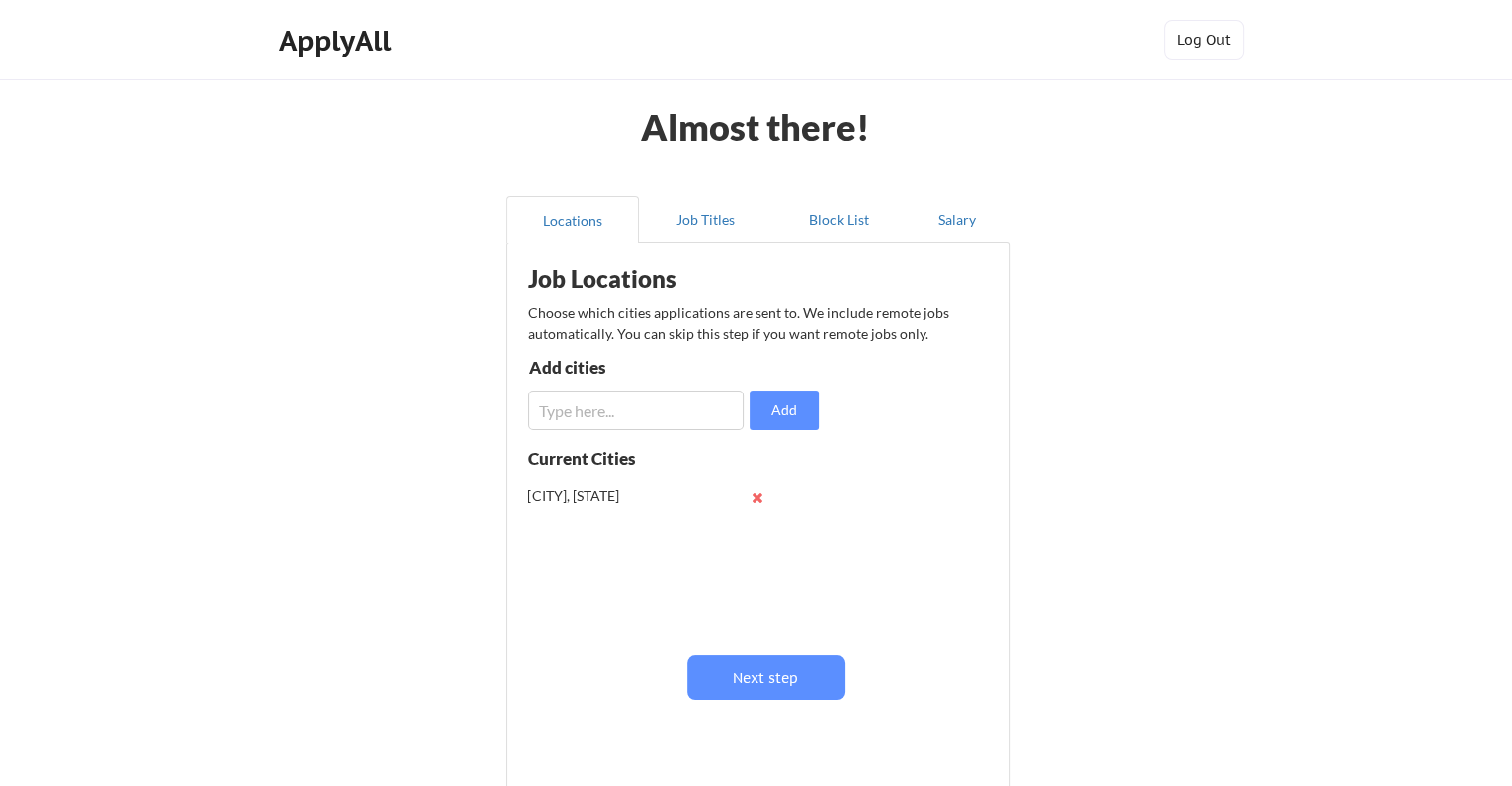 scroll, scrollTop: 0, scrollLeft: 0, axis: both 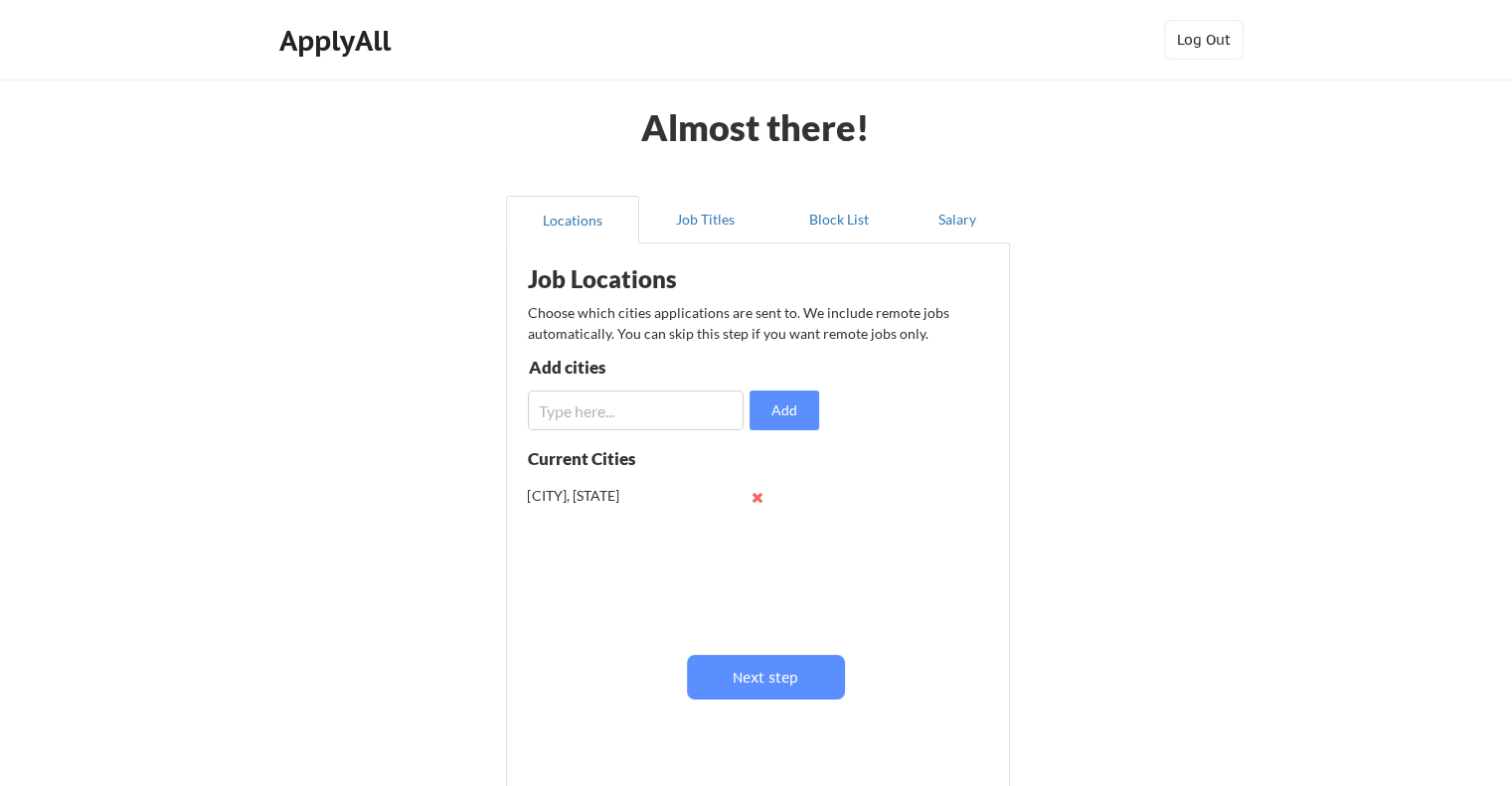 click at bounding box center [635, 410] 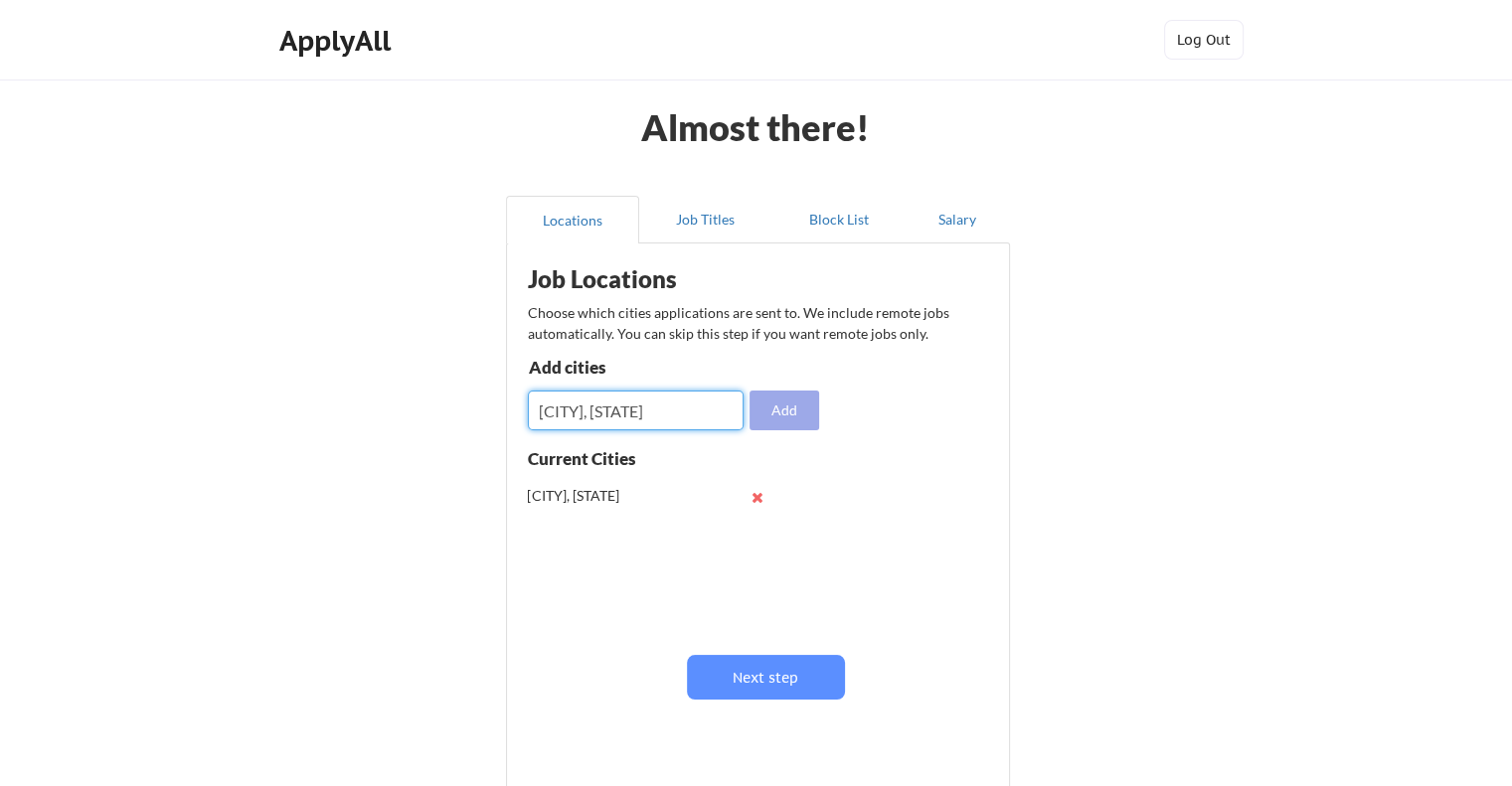 type on "[CITY], [STATE]" 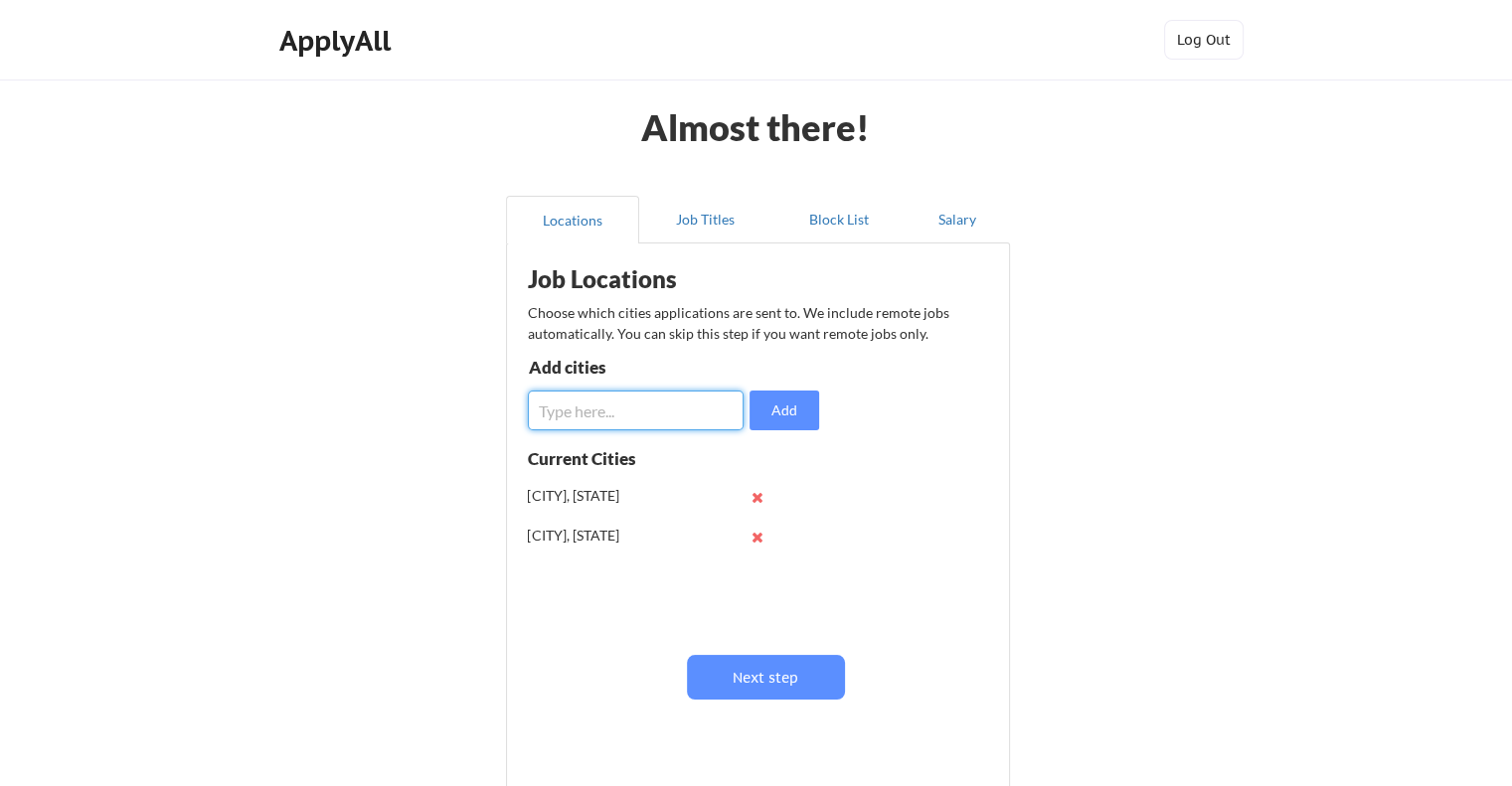 click at bounding box center (635, 410) 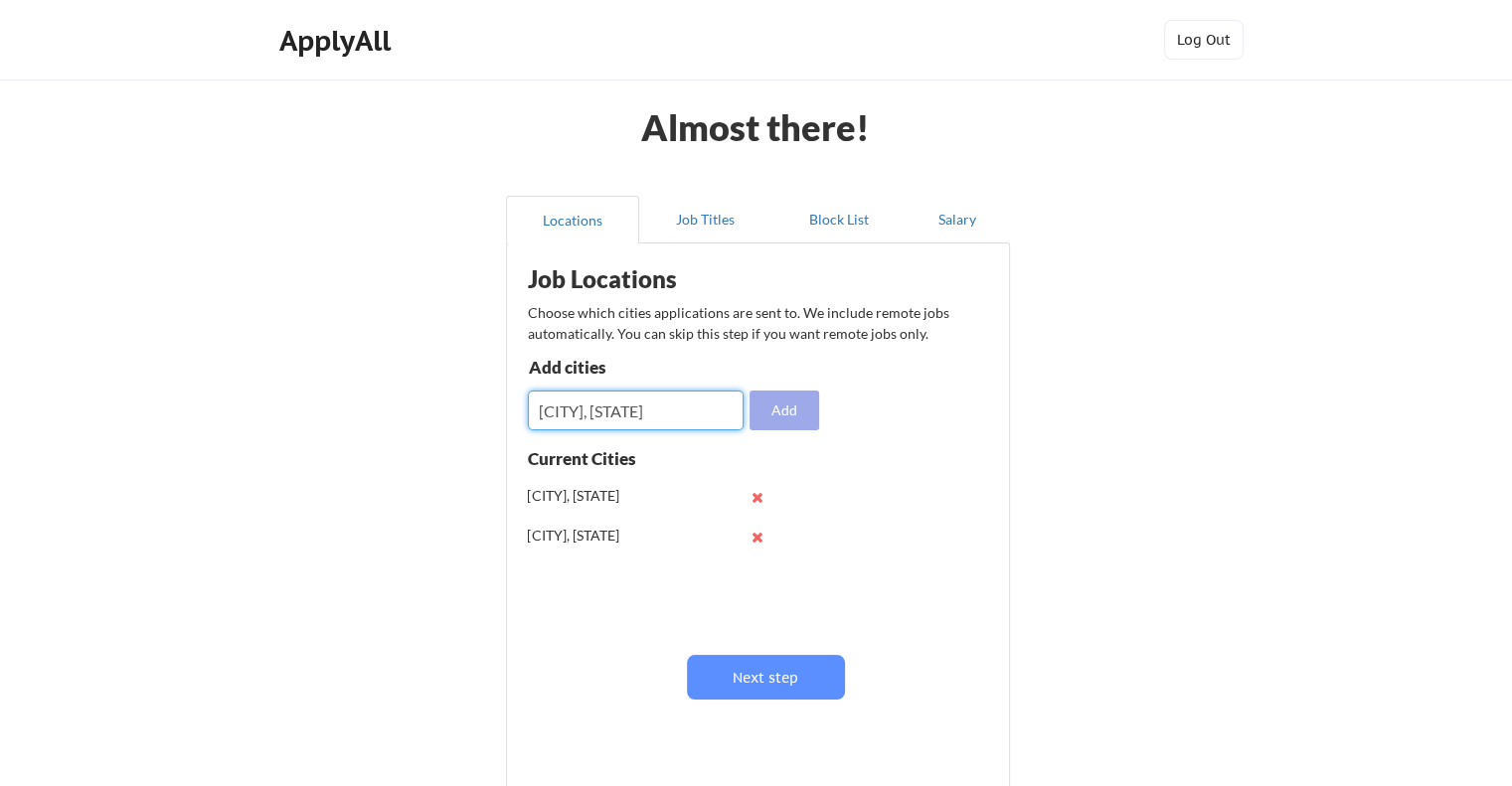 type on "[CITY], [STATE]" 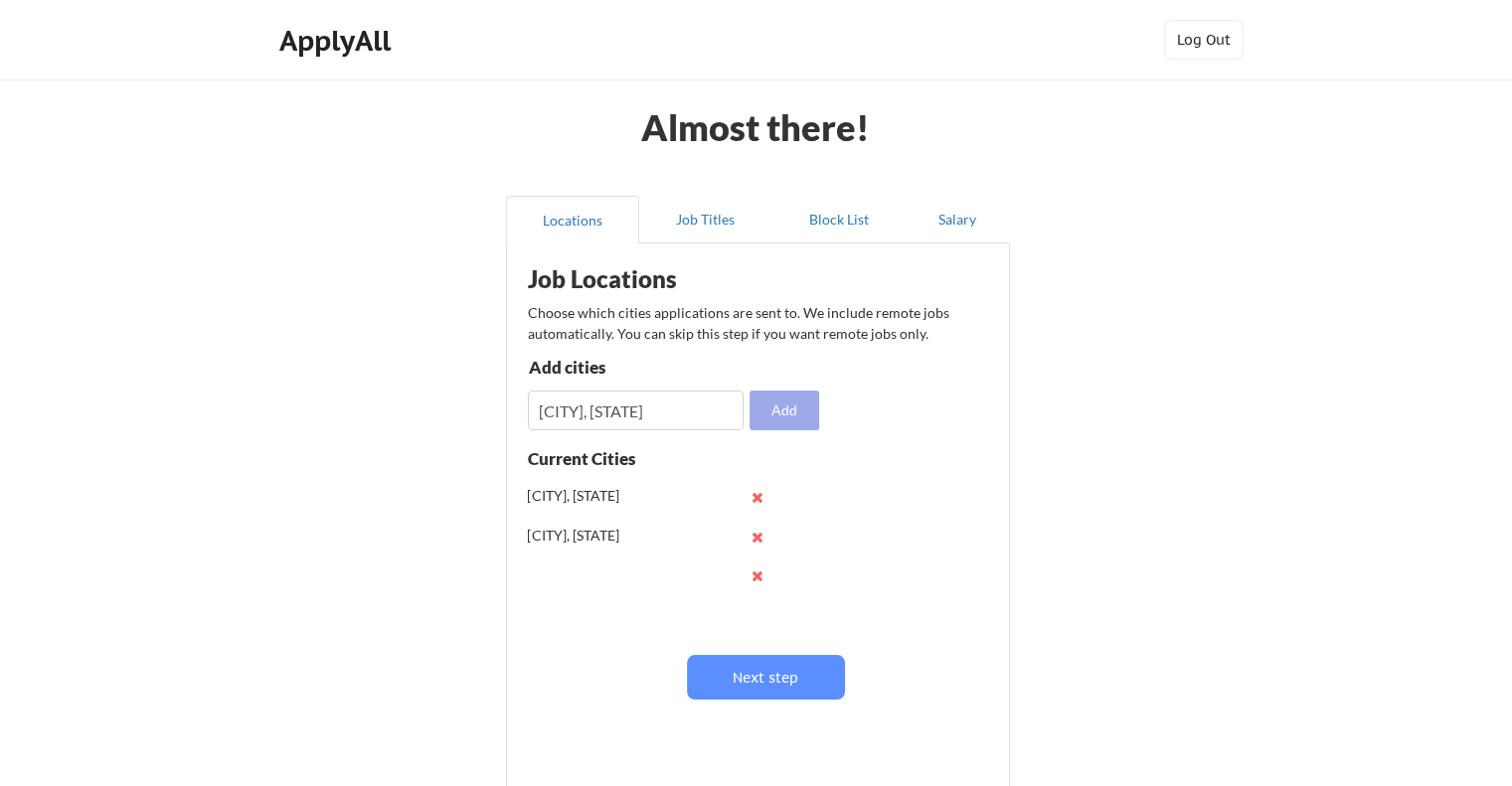 type 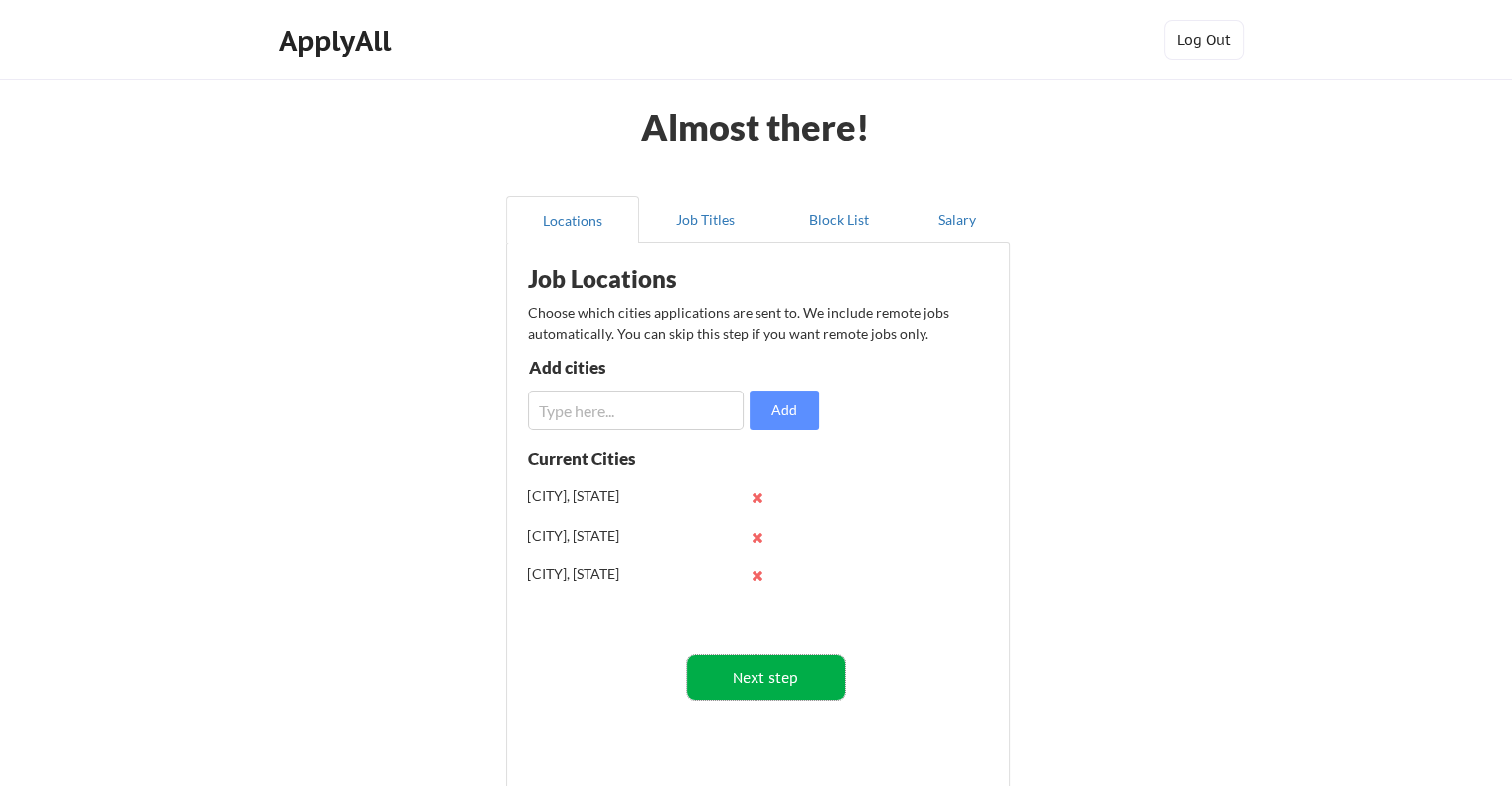 click on "Next step" at bounding box center (765, 677) 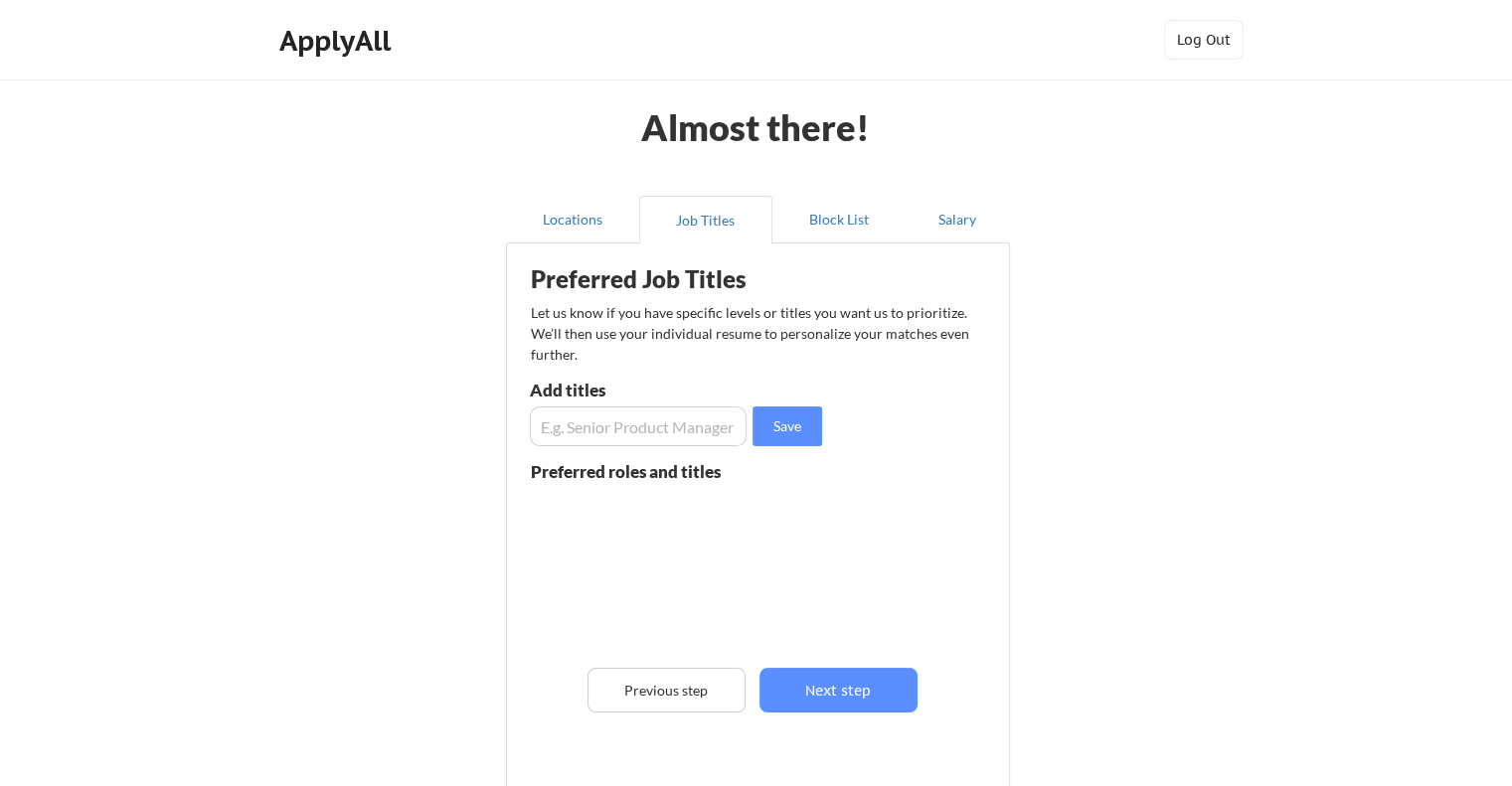 click at bounding box center [638, 426] 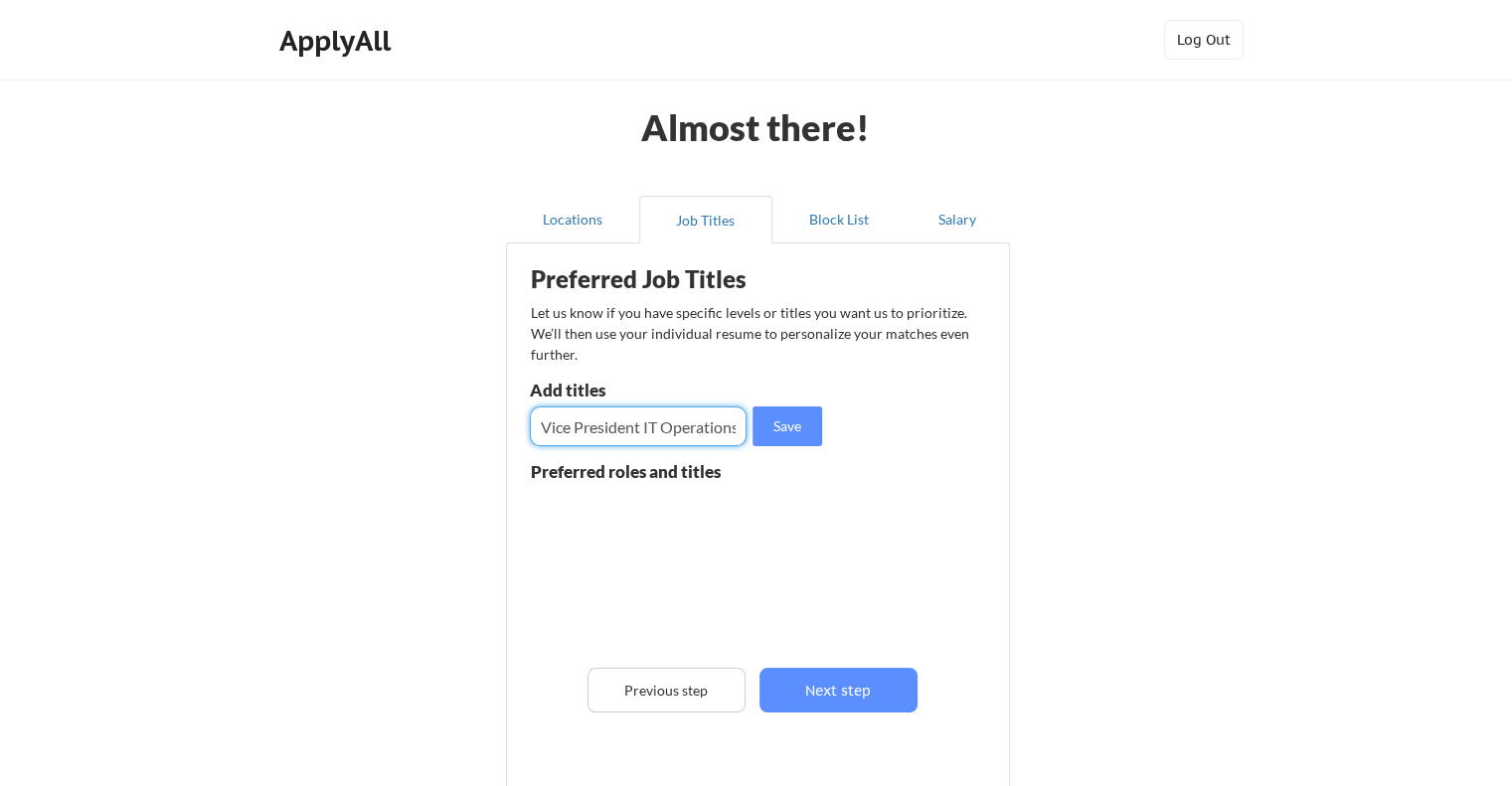 scroll, scrollTop: 0, scrollLeft: 4, axis: horizontal 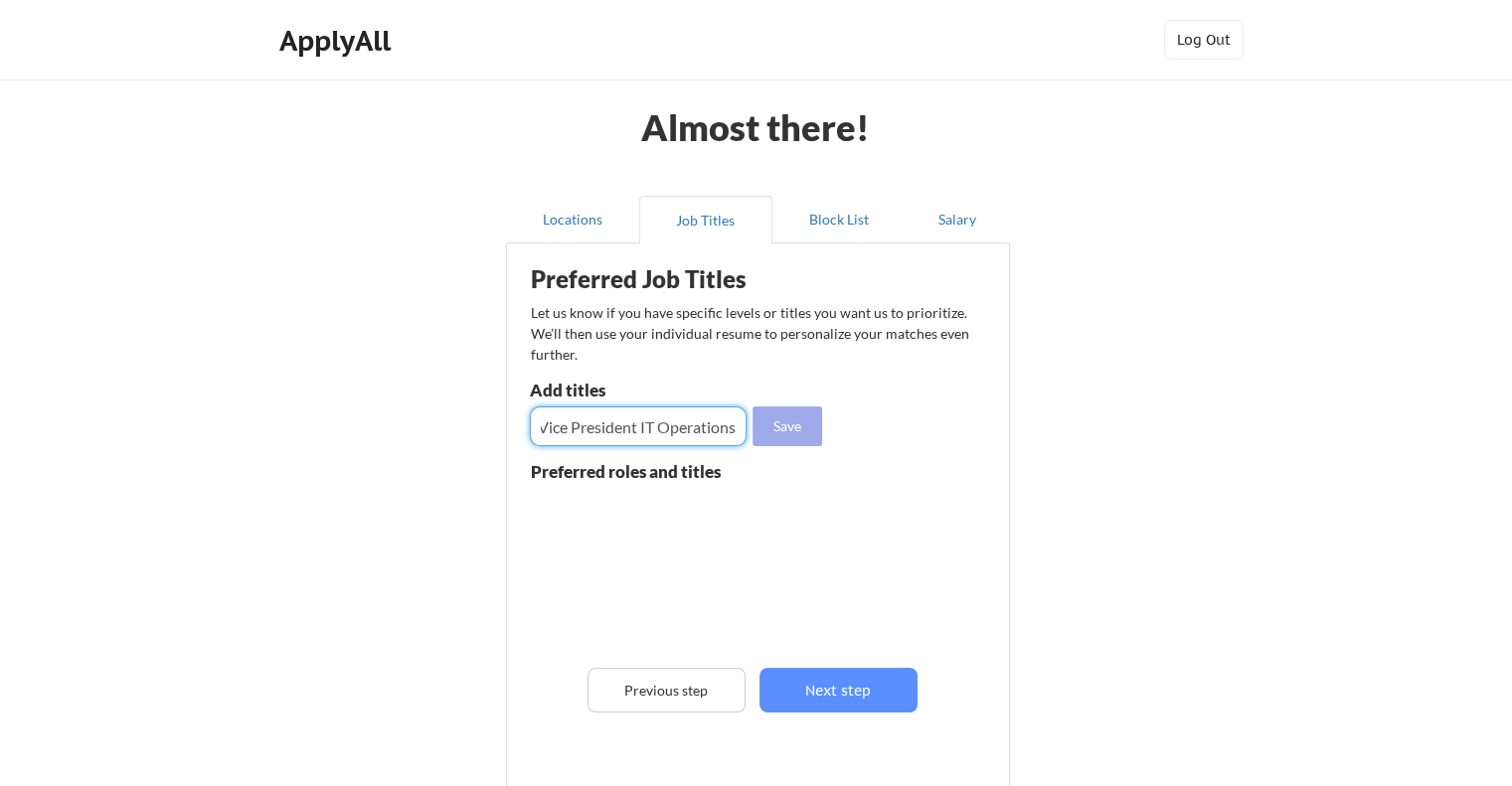 type on "Vice President IT Operations" 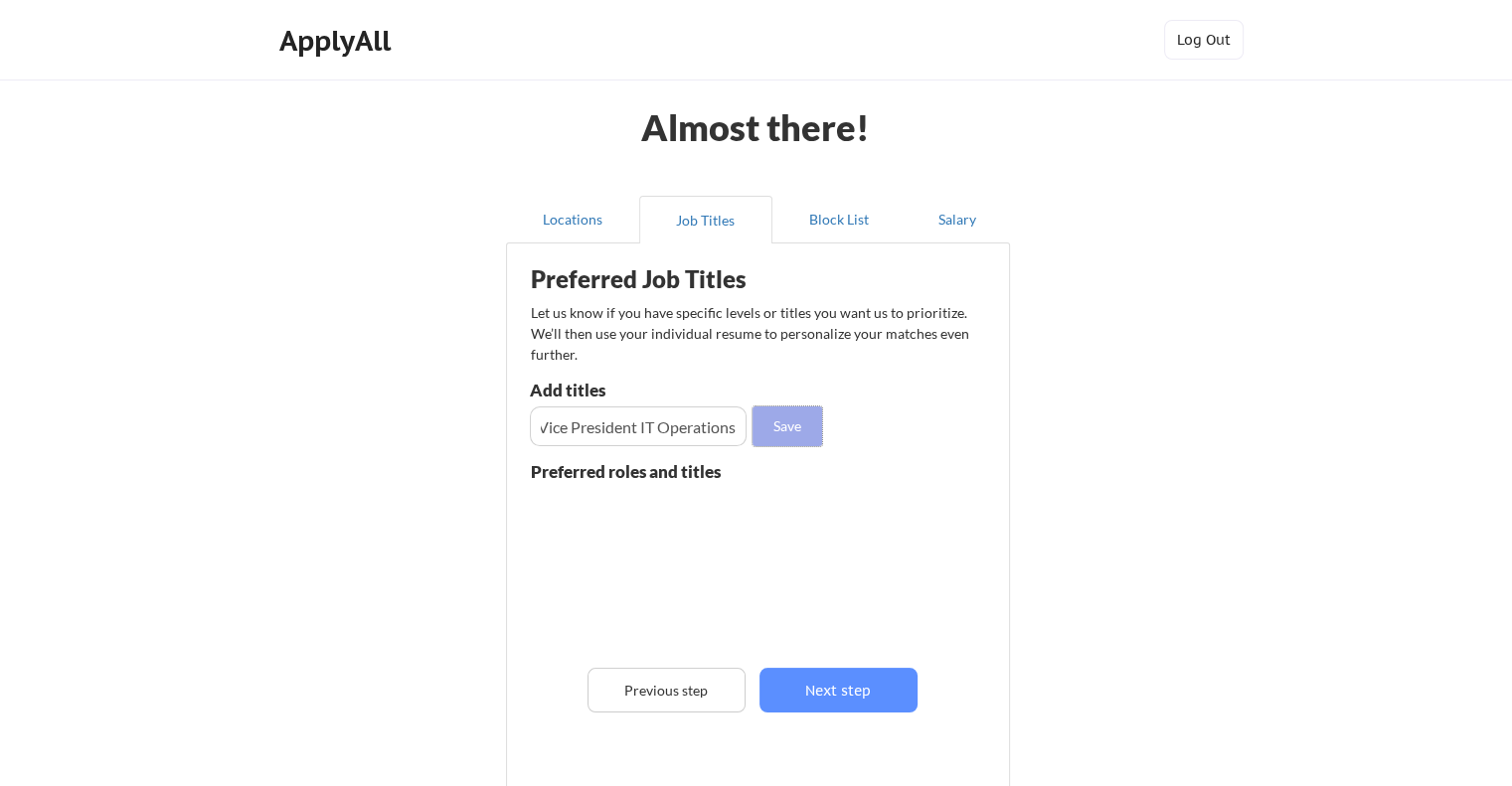click on "Save" at bounding box center (787, 426) 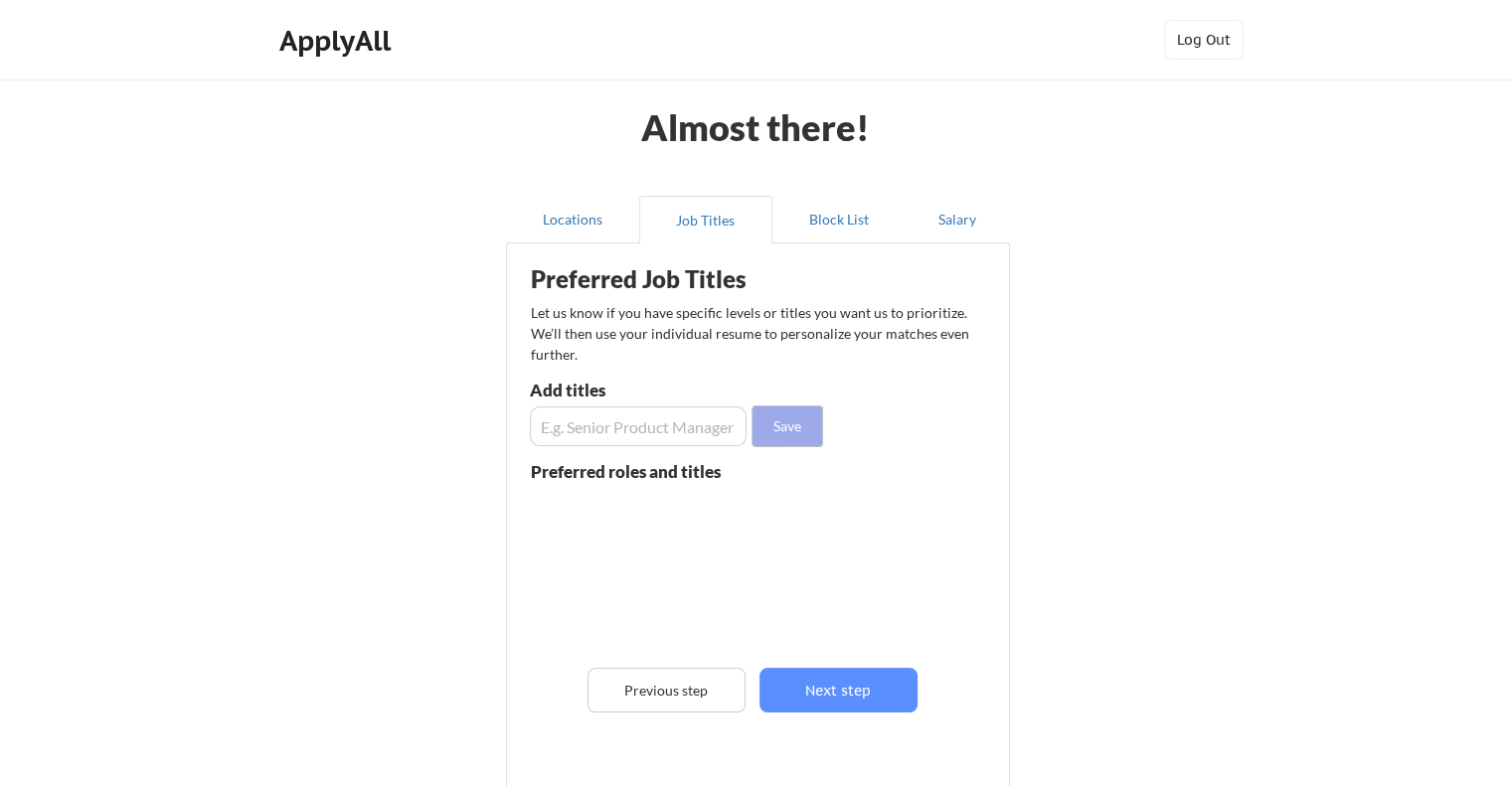 scroll, scrollTop: 0, scrollLeft: 0, axis: both 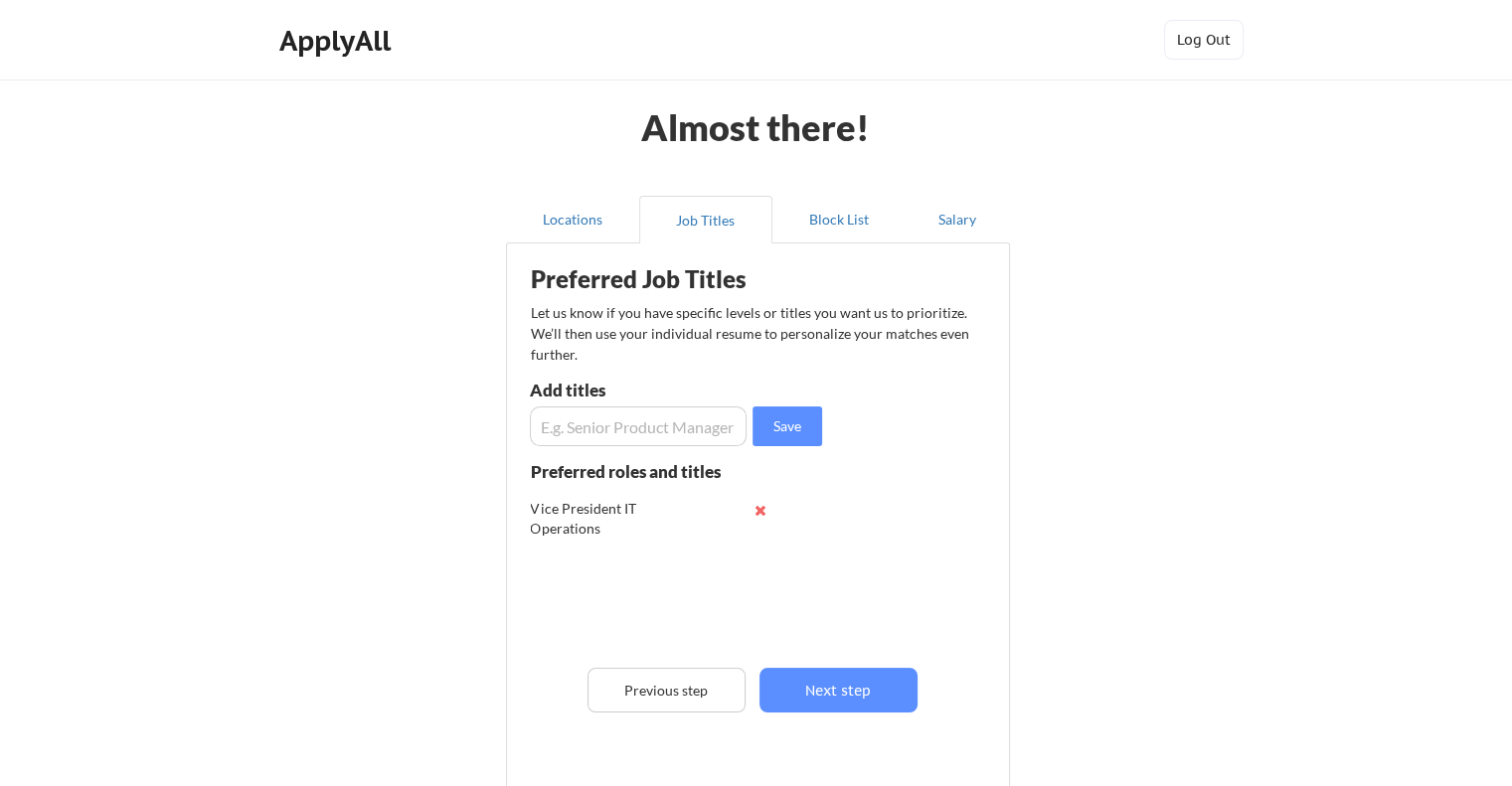type 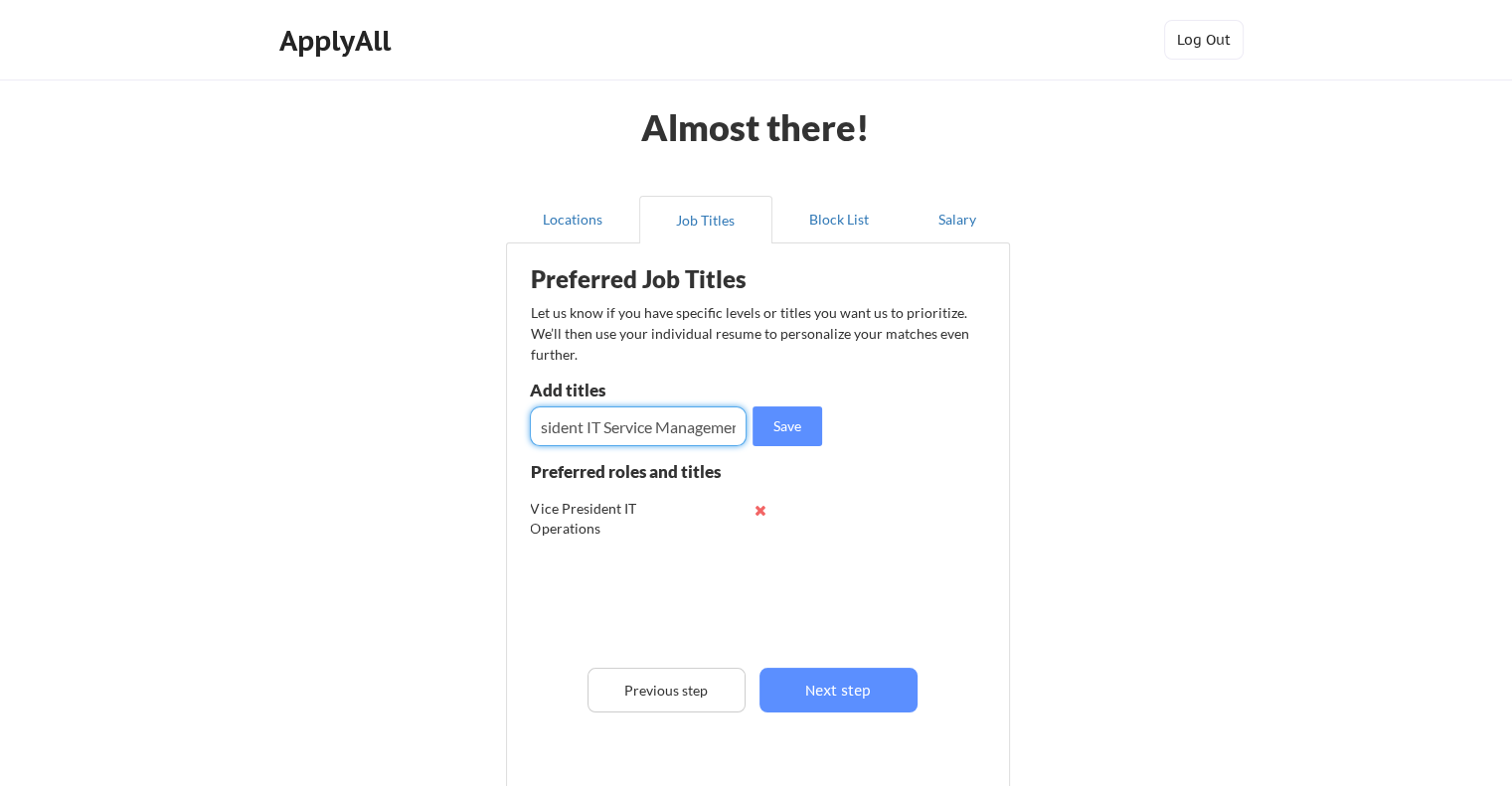 scroll, scrollTop: 0, scrollLeft: 72, axis: horizontal 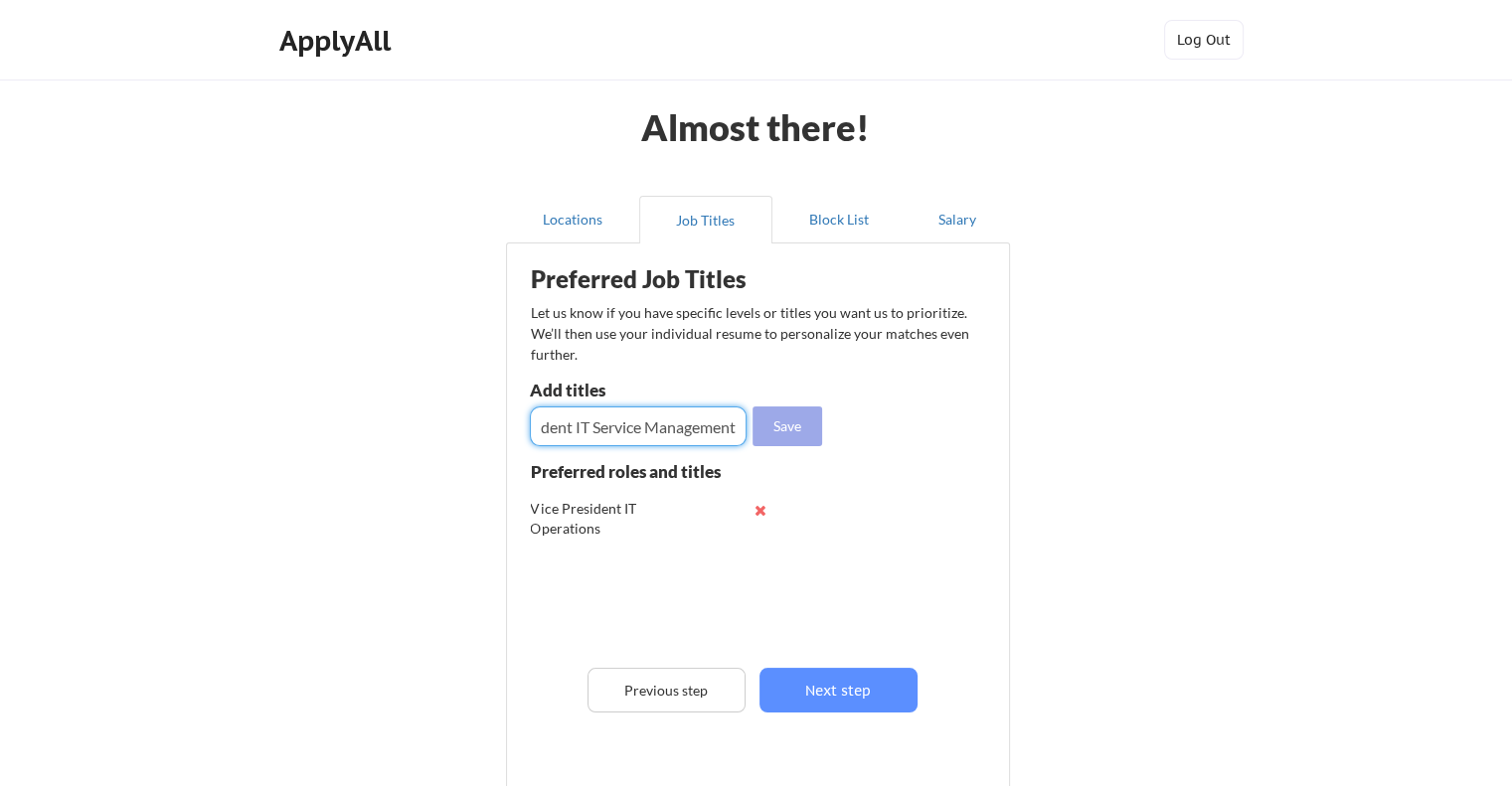 type on "Vice President IT Service Management" 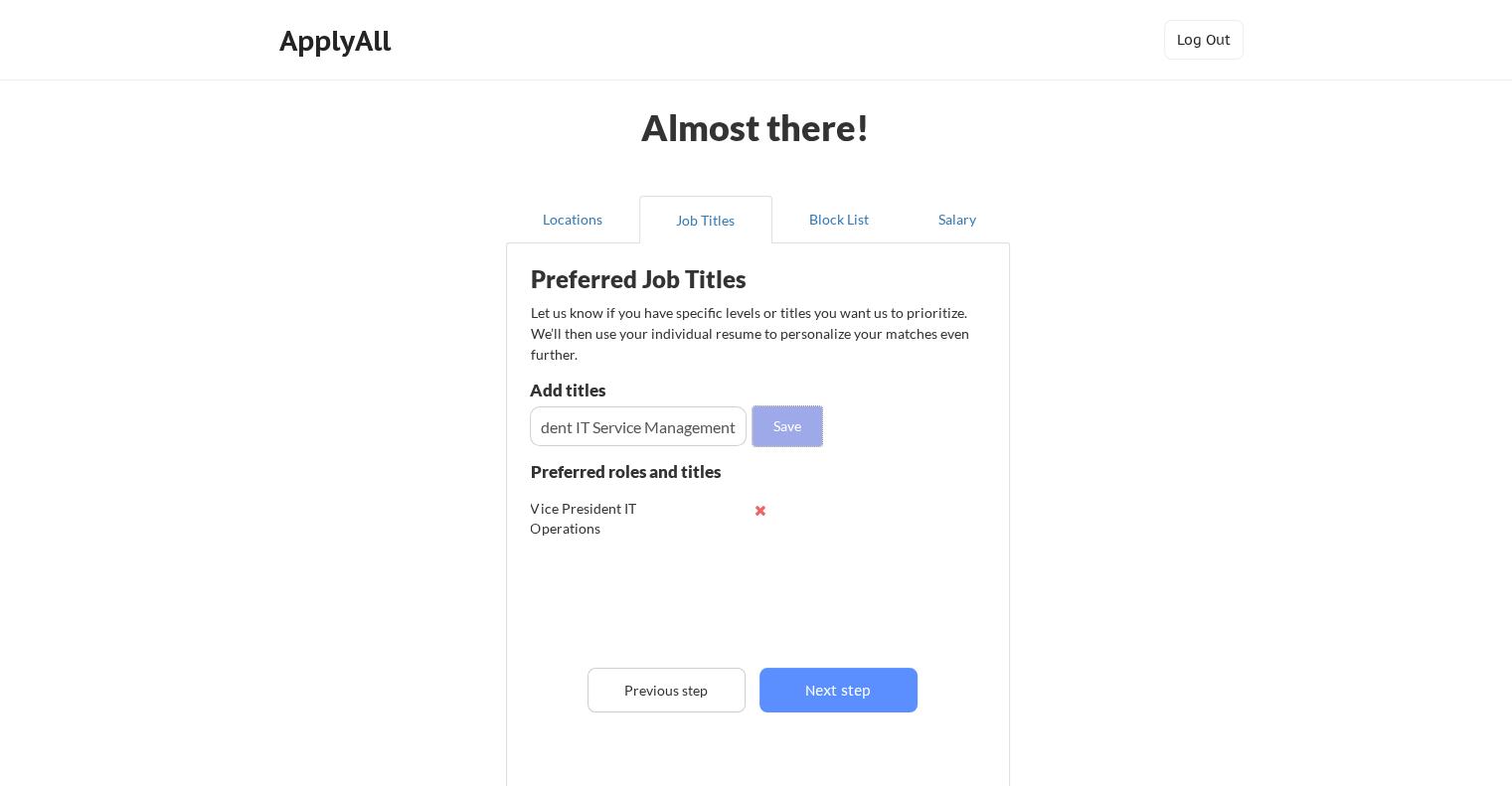 click on "Save" at bounding box center (787, 426) 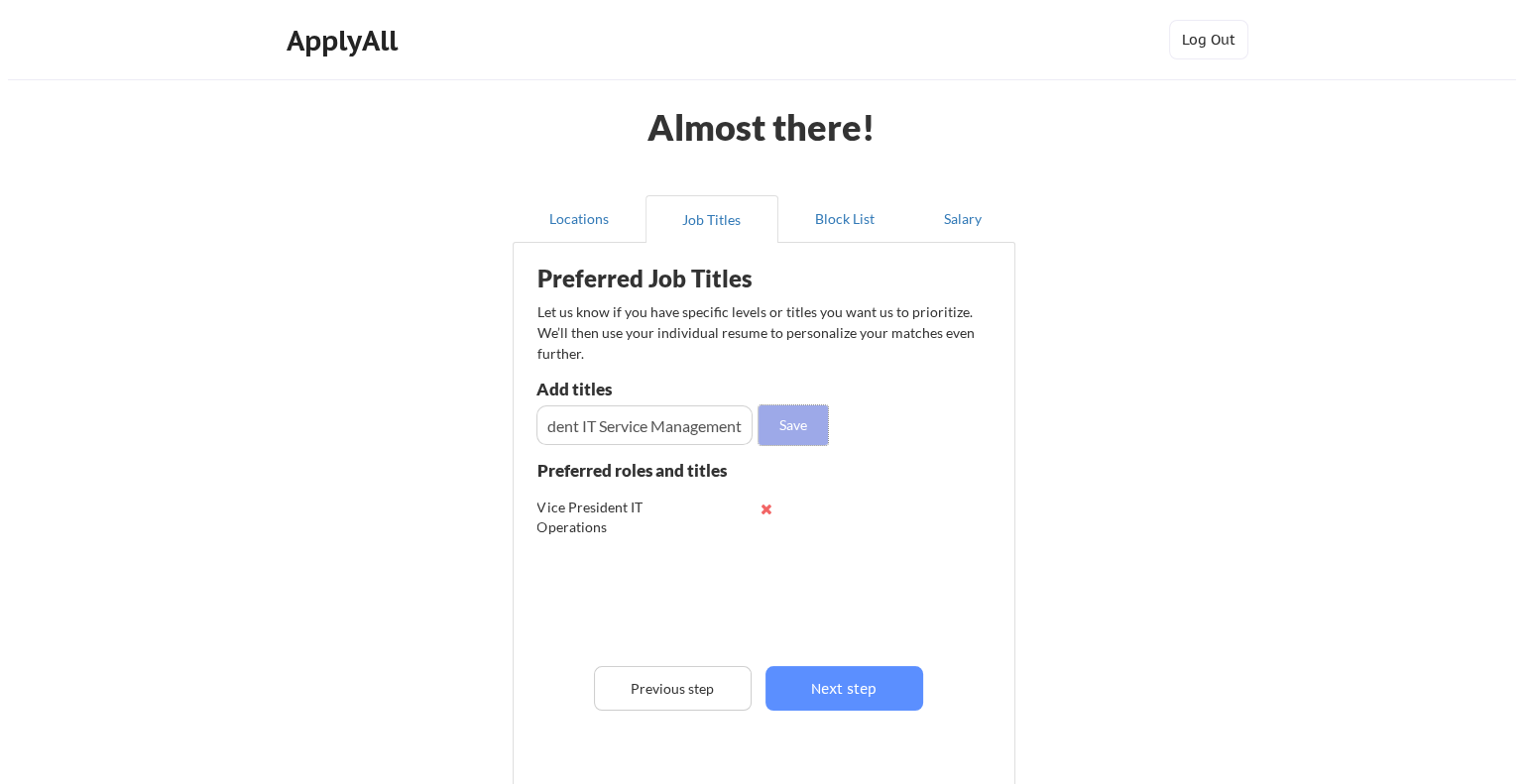 scroll, scrollTop: 0, scrollLeft: 0, axis: both 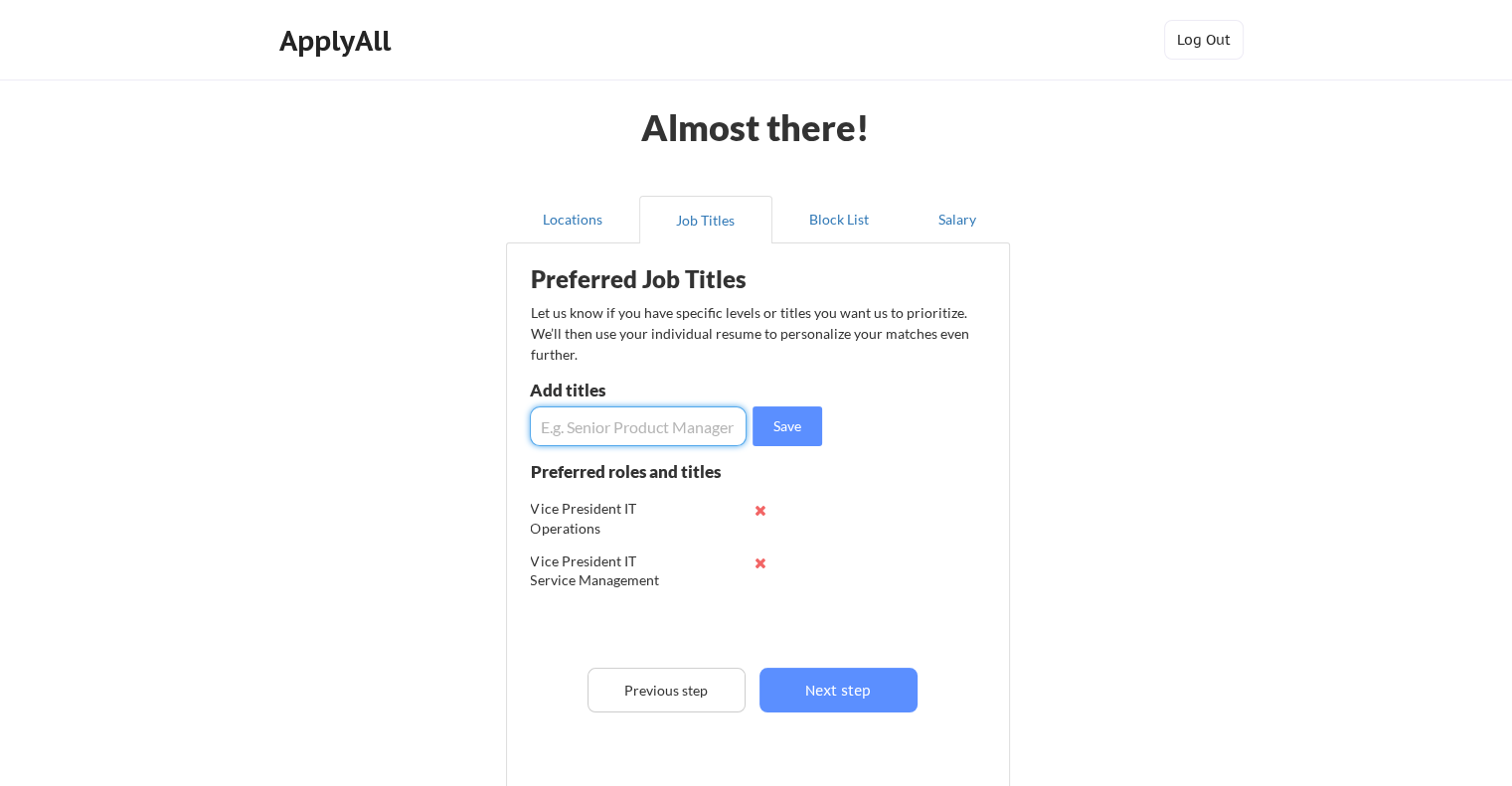 click at bounding box center [638, 426] 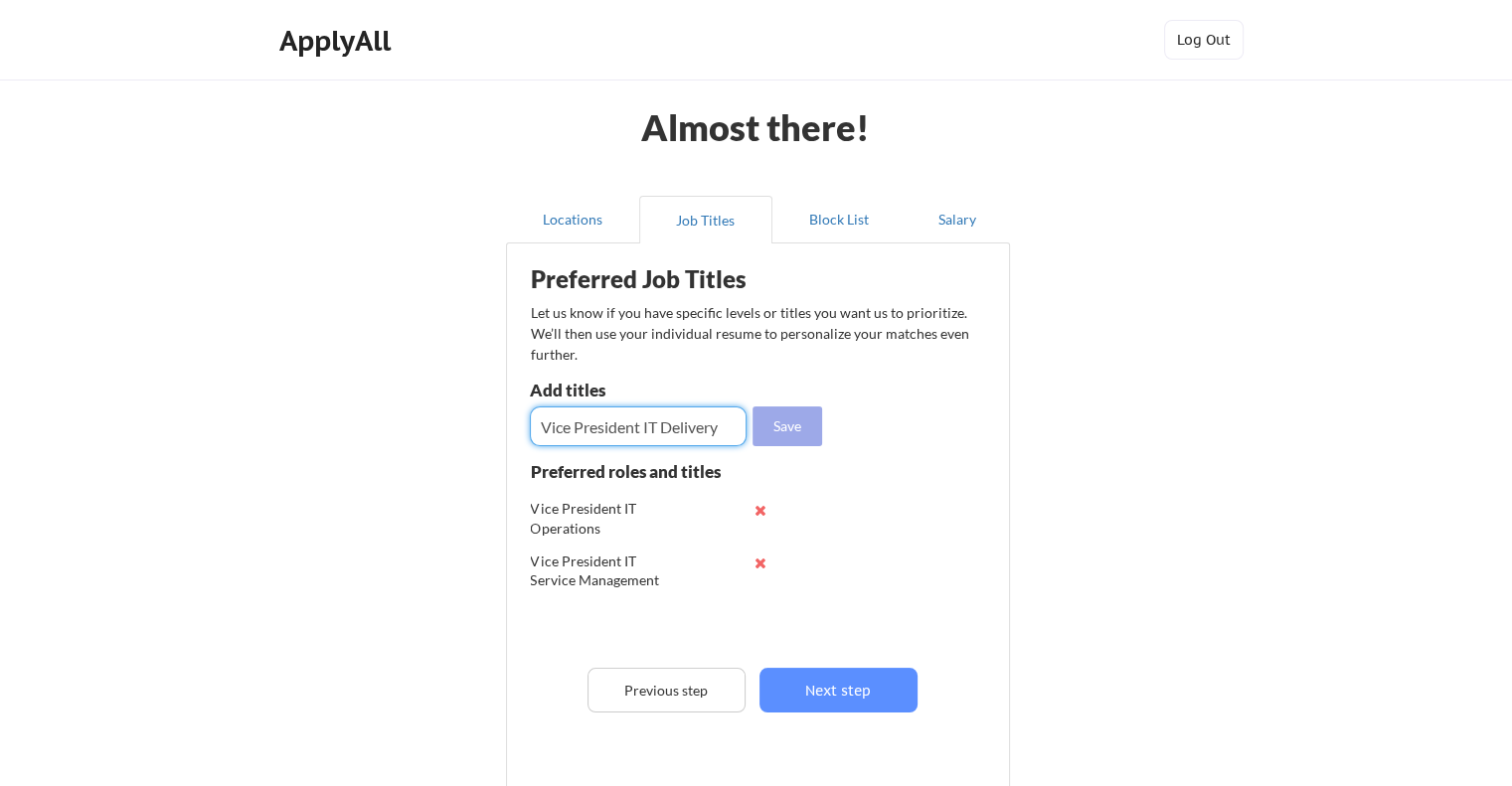 type on "Vice President IT Delivery" 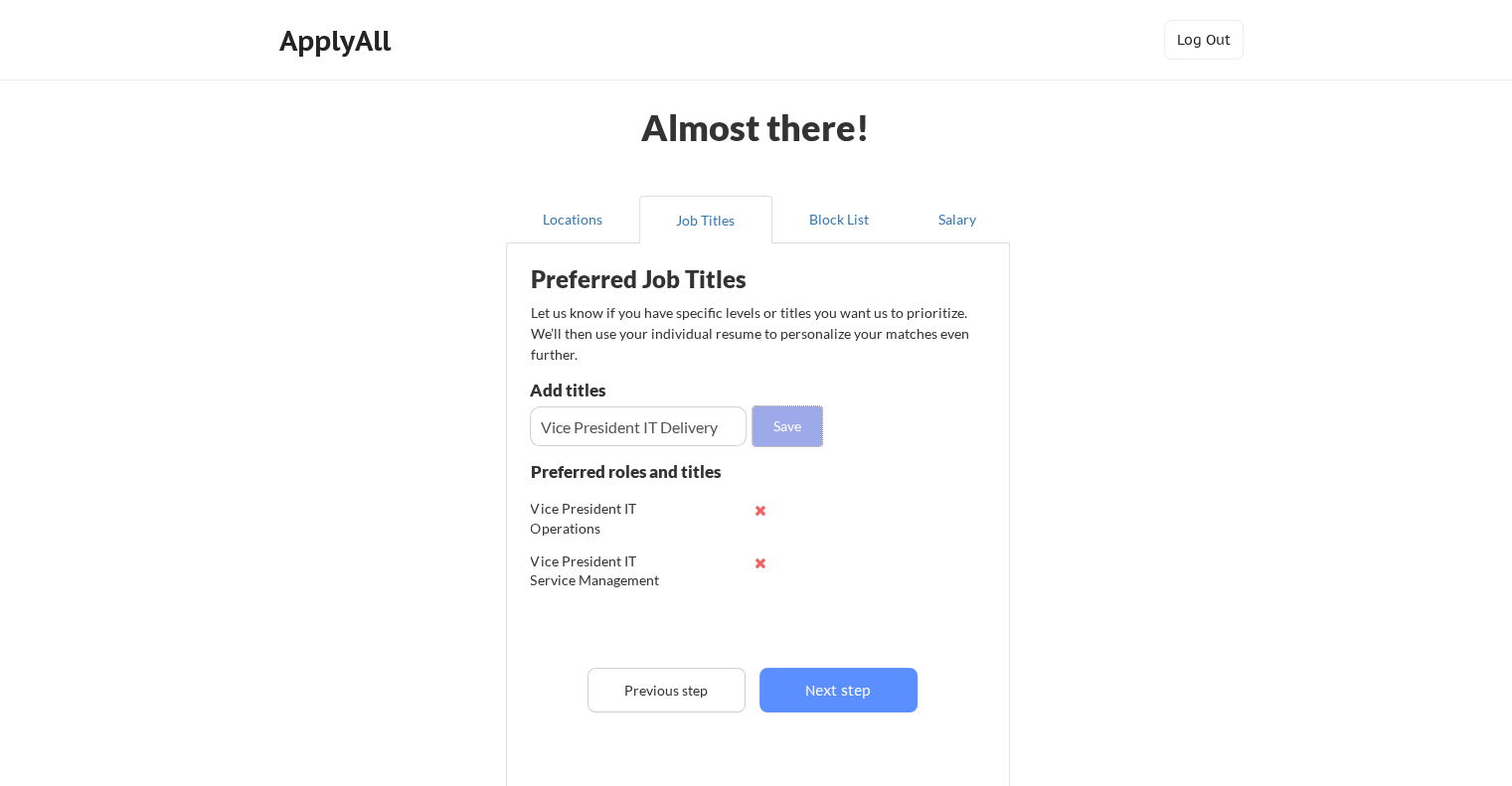 click on "Save" at bounding box center [787, 426] 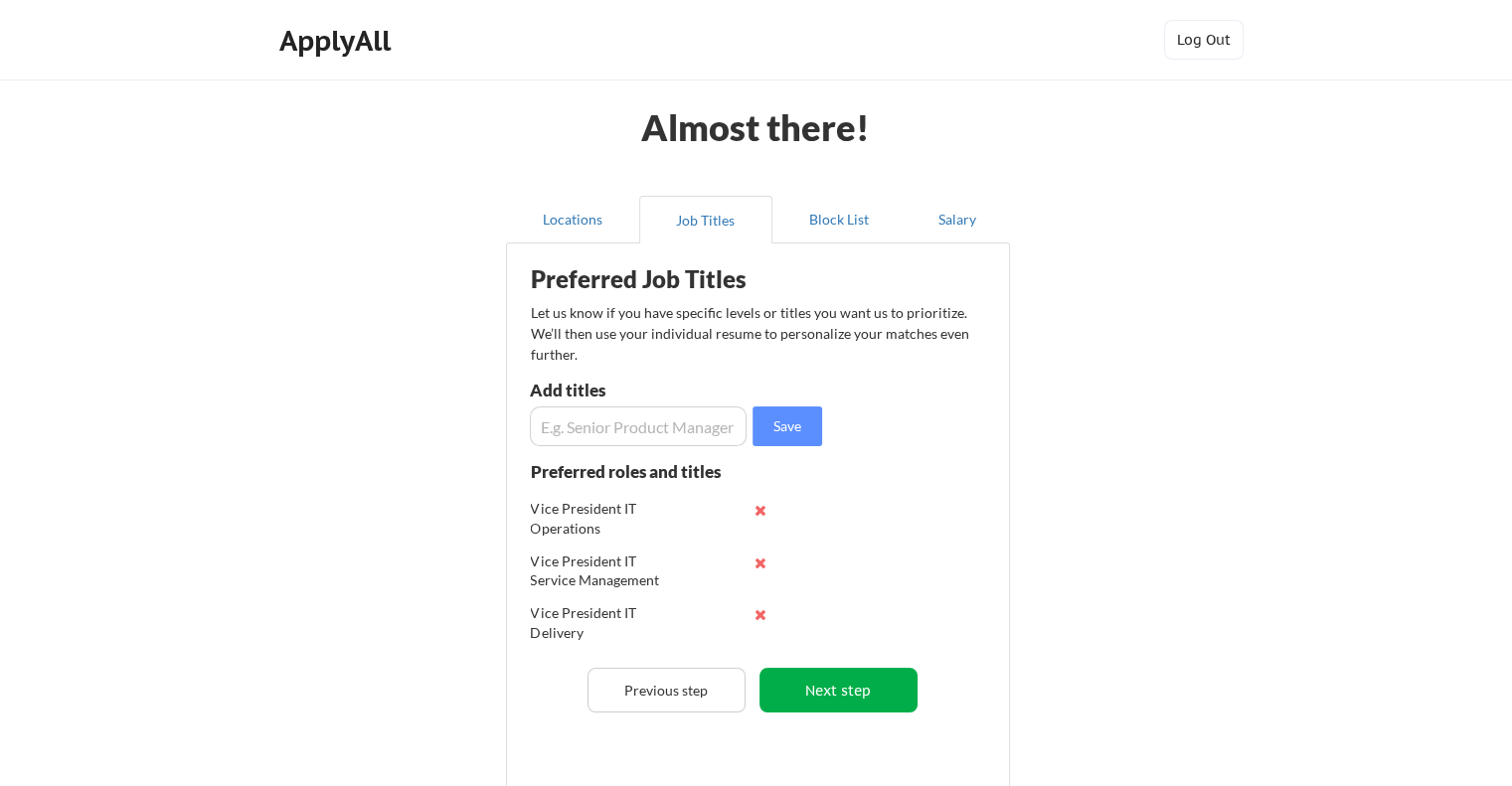 click on "Next step" at bounding box center [838, 690] 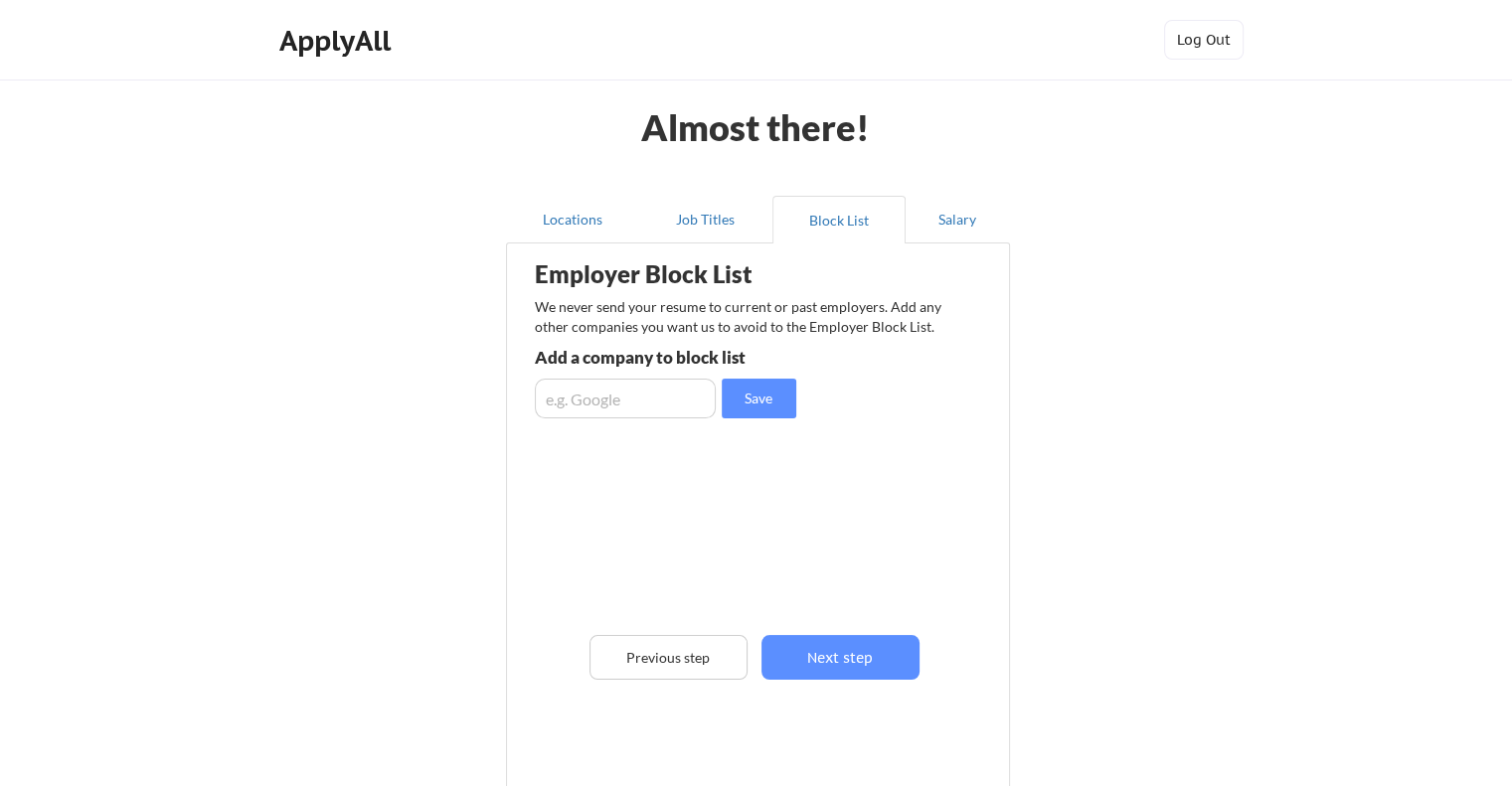 click at bounding box center [625, 398] 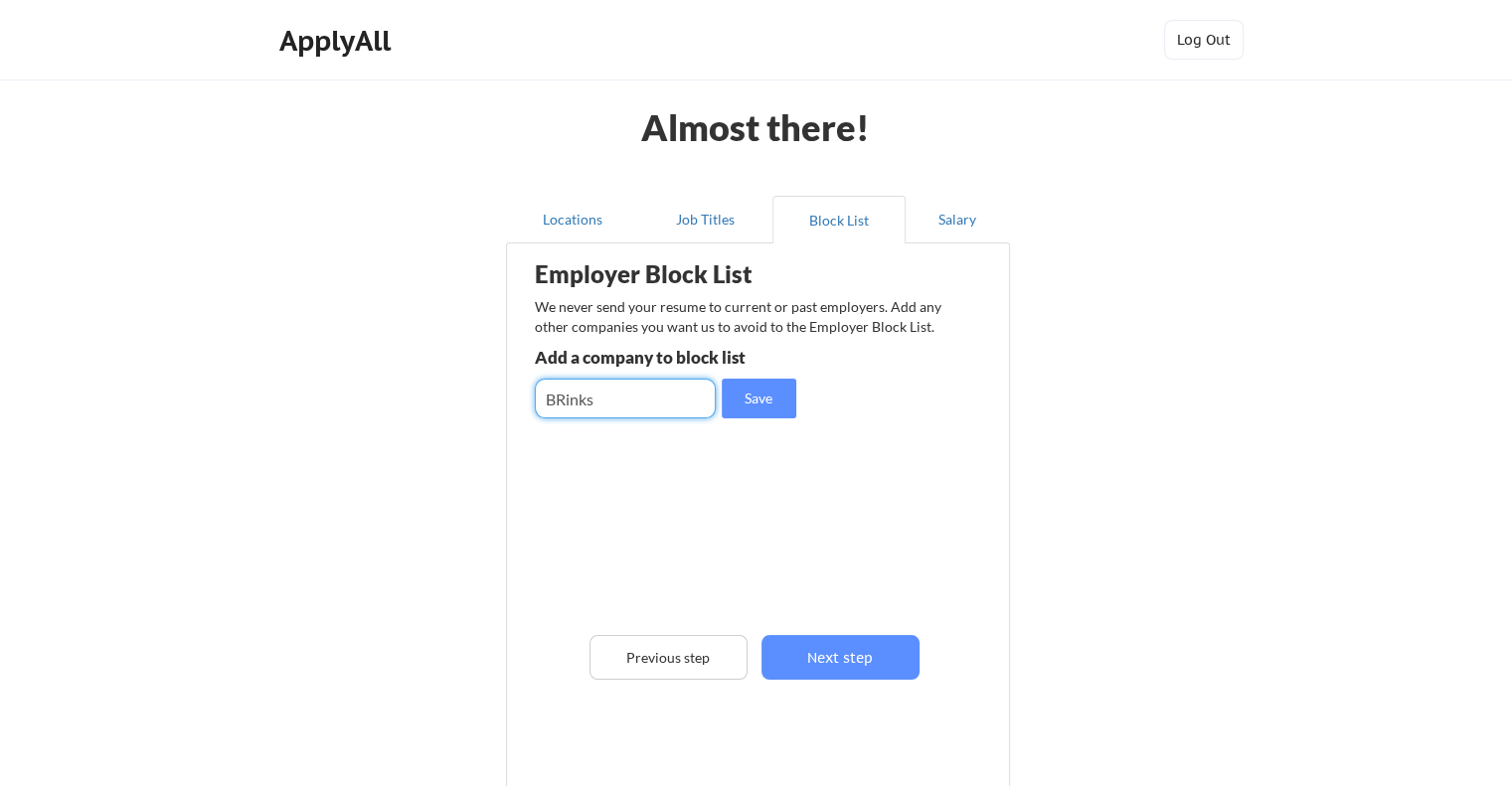 click at bounding box center (625, 398) 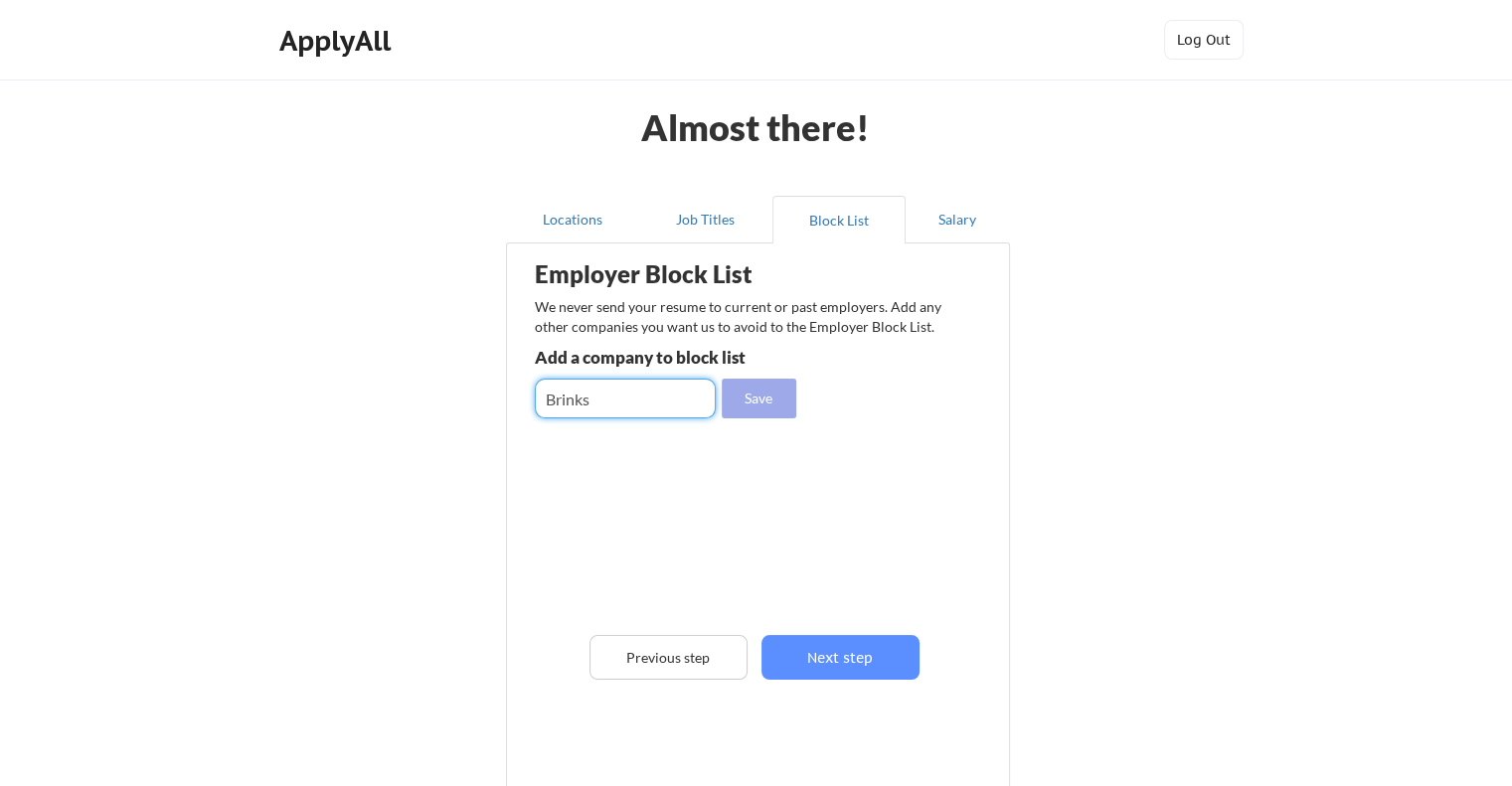 type on "Brinks" 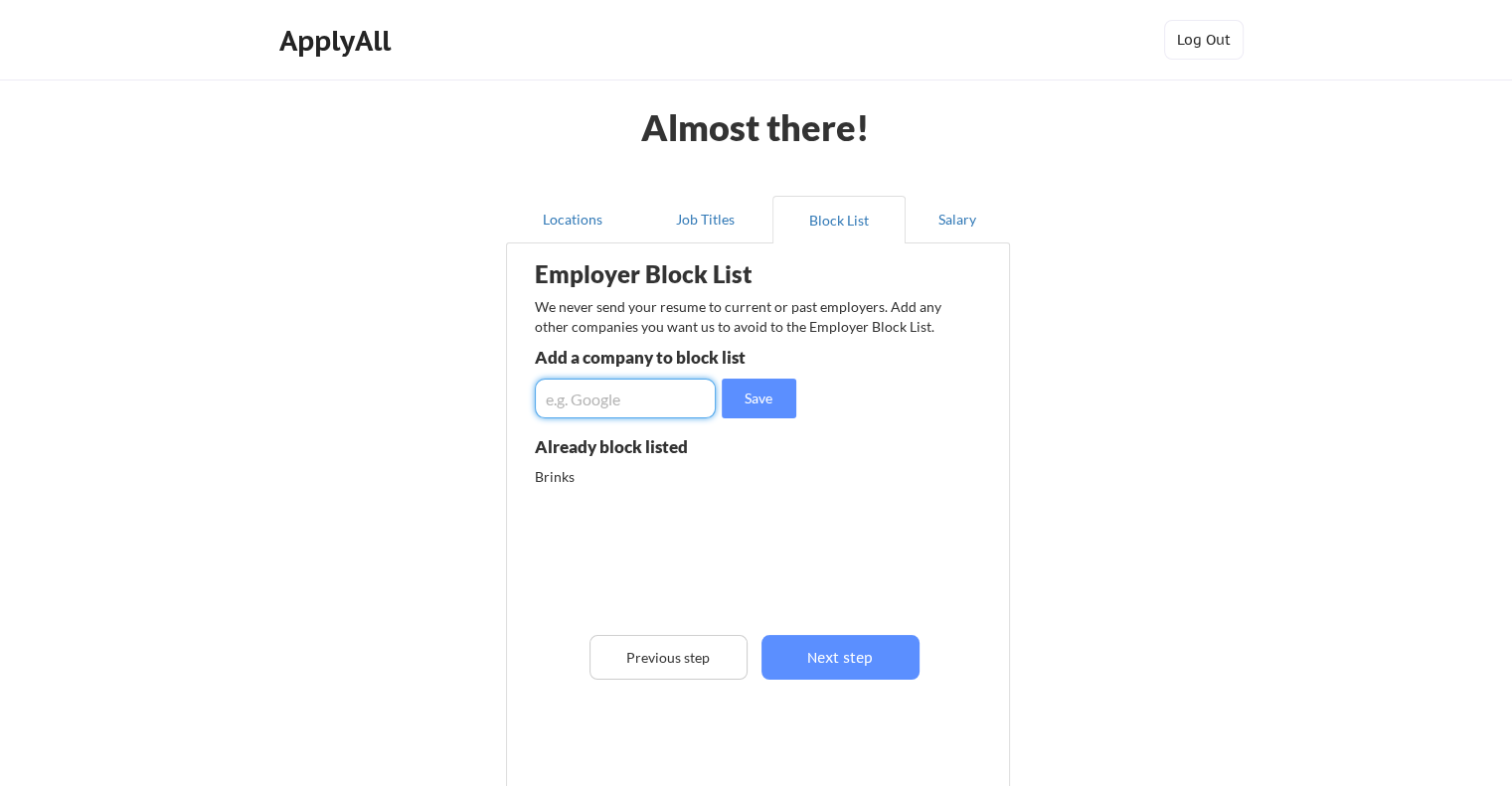 click at bounding box center (625, 398) 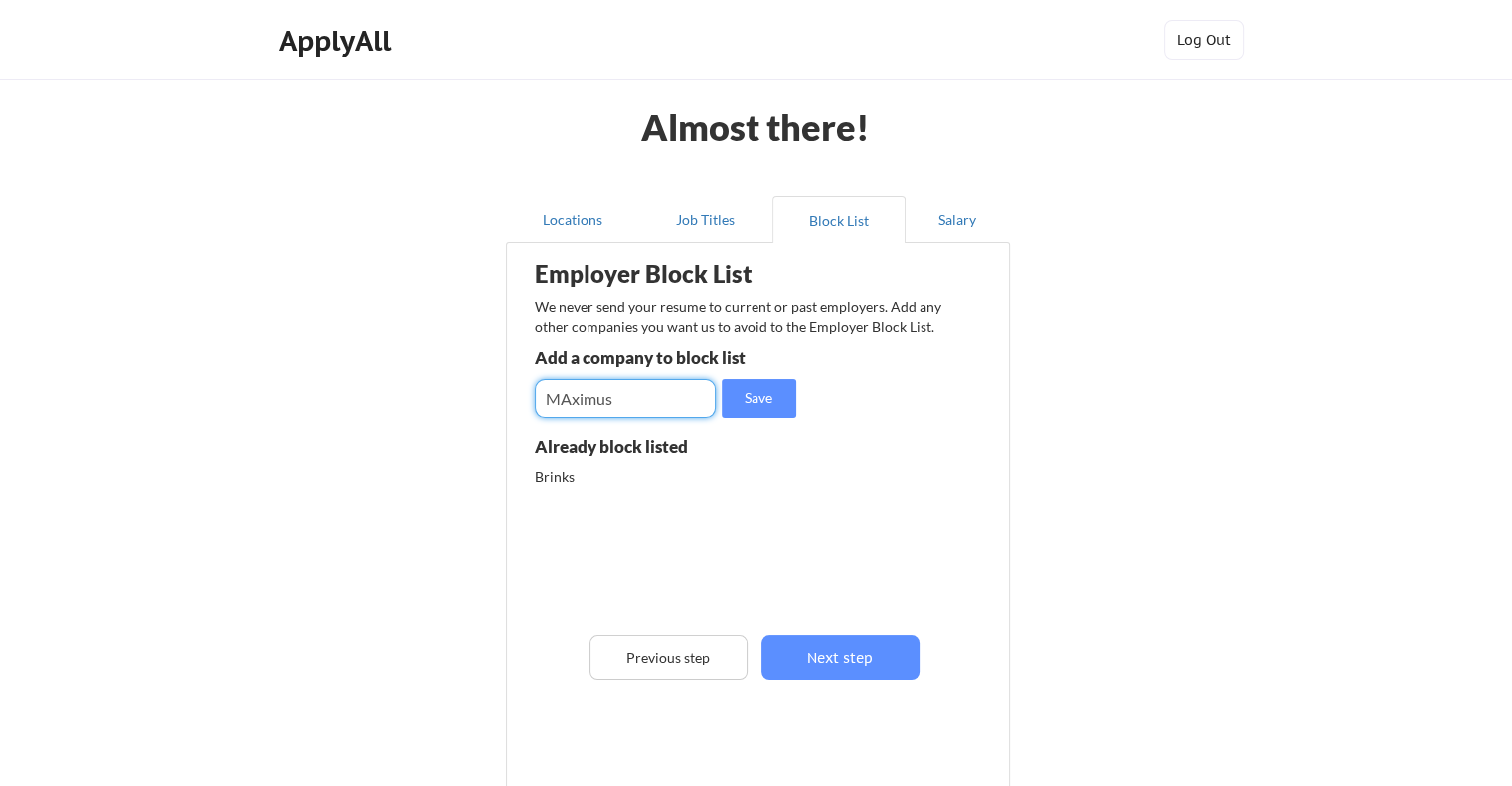 click at bounding box center (625, 398) 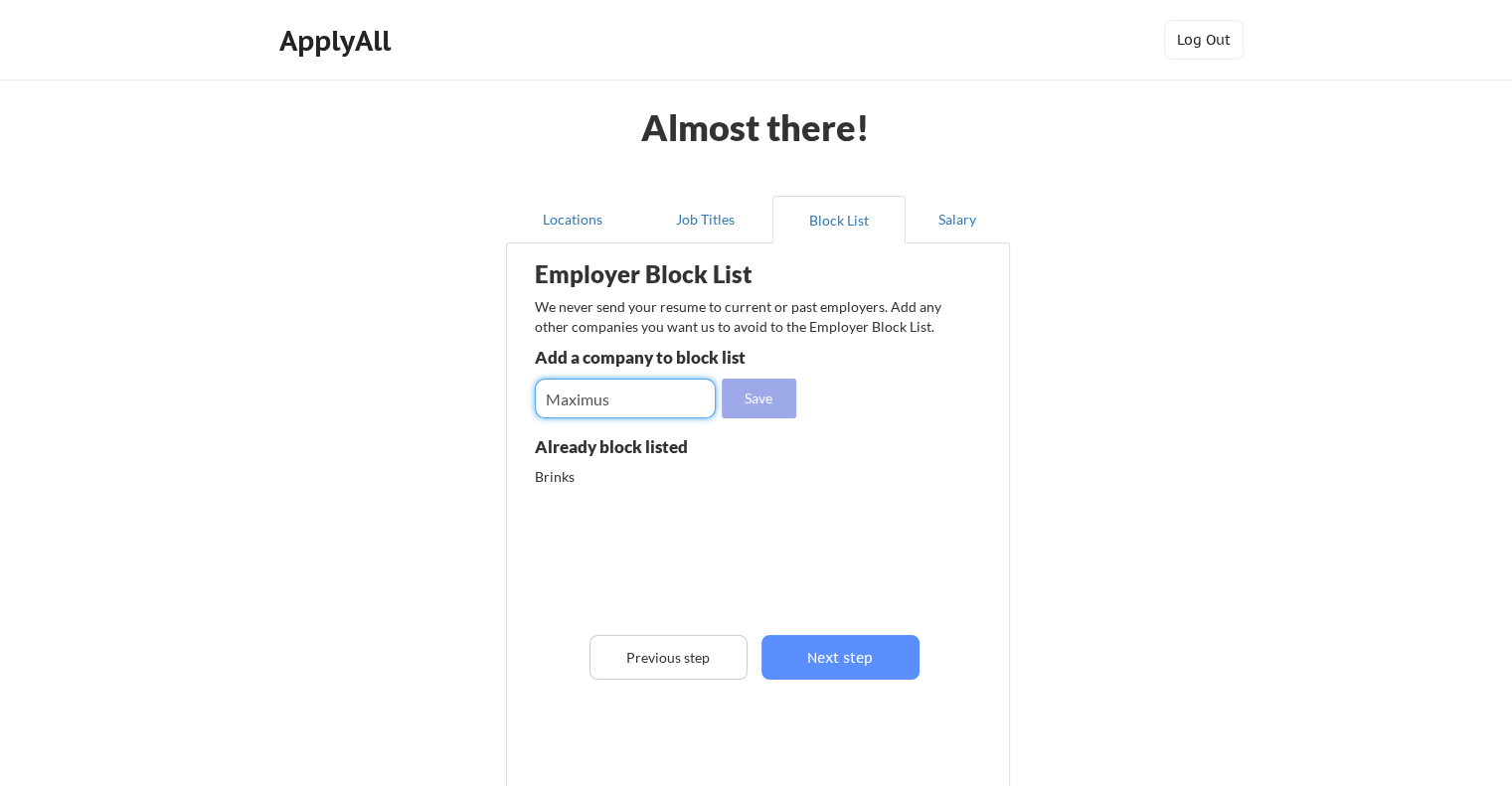 type on "Maximus" 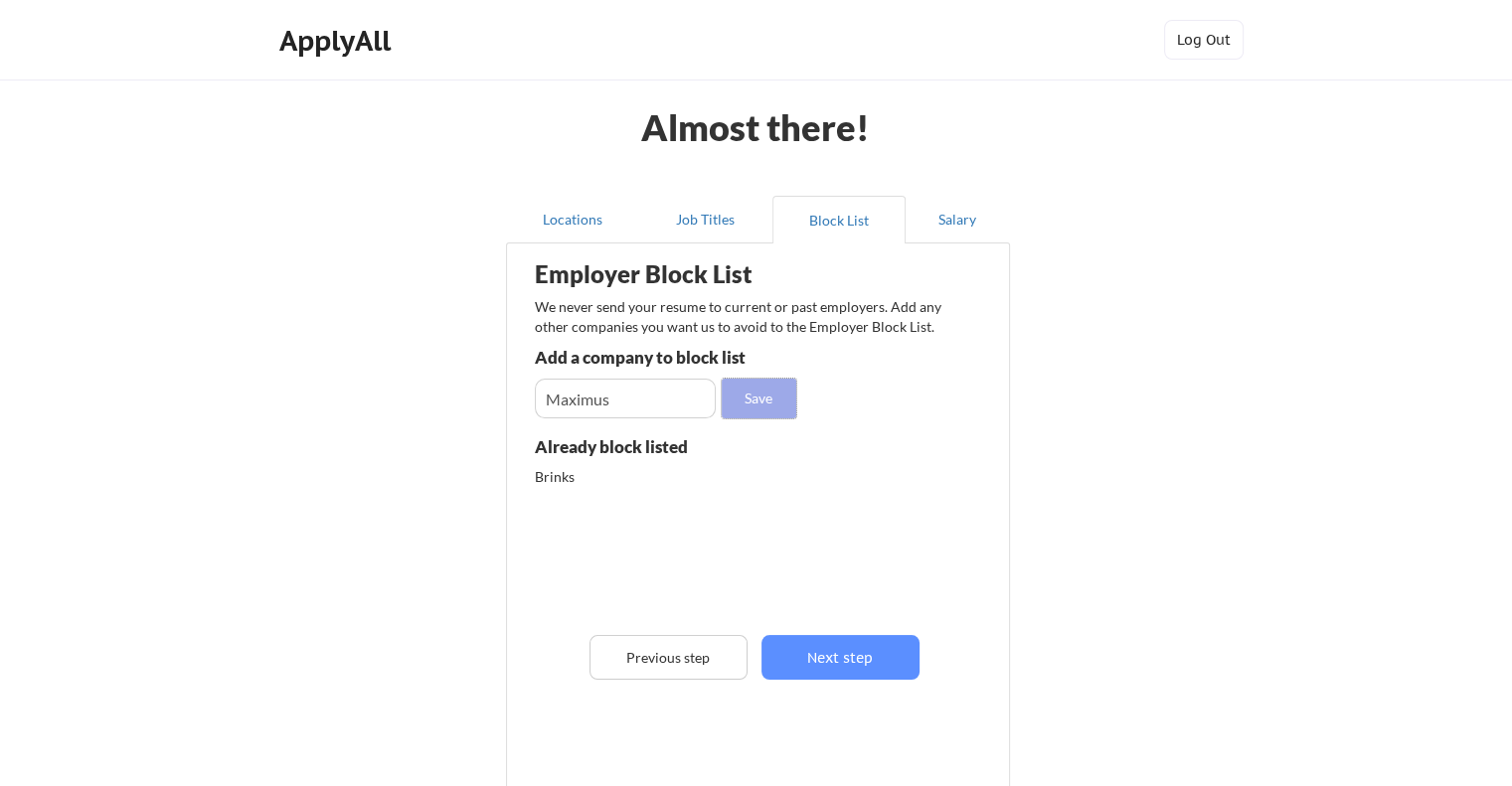 drag, startPoint x: 745, startPoint y: 382, endPoint x: 699, endPoint y: 395, distance: 47.80167 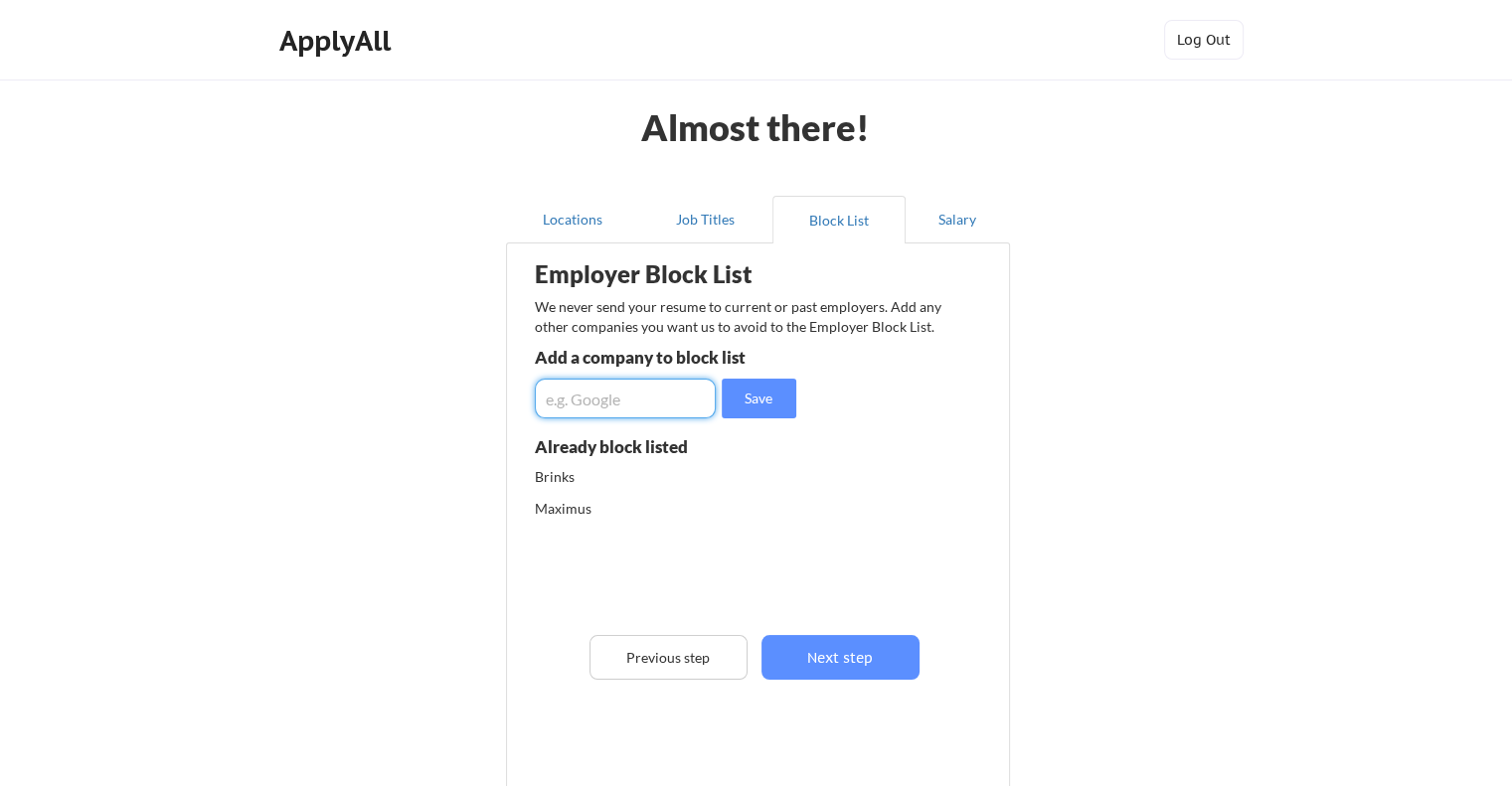 click at bounding box center (625, 398) 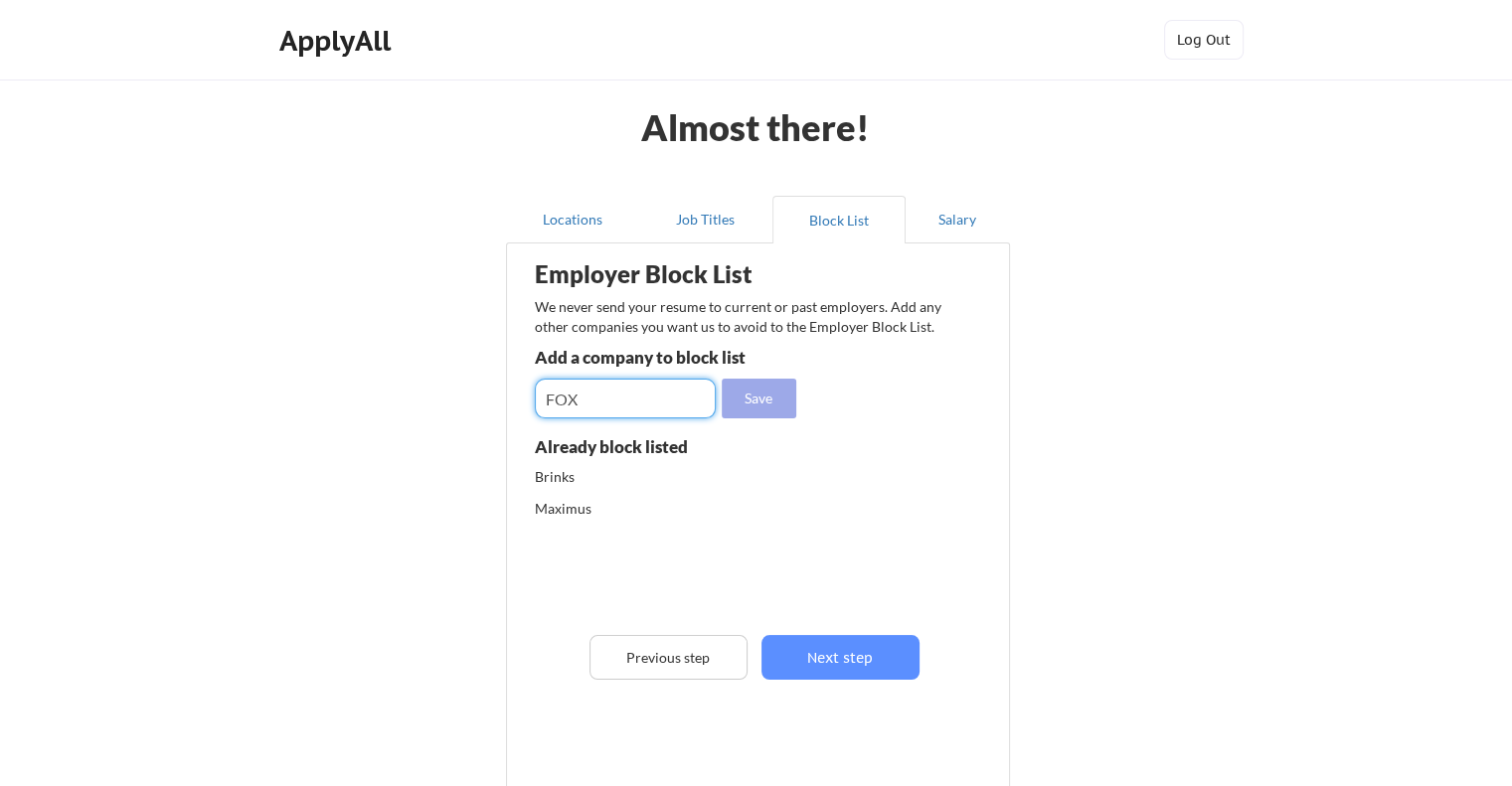 type on "FOX" 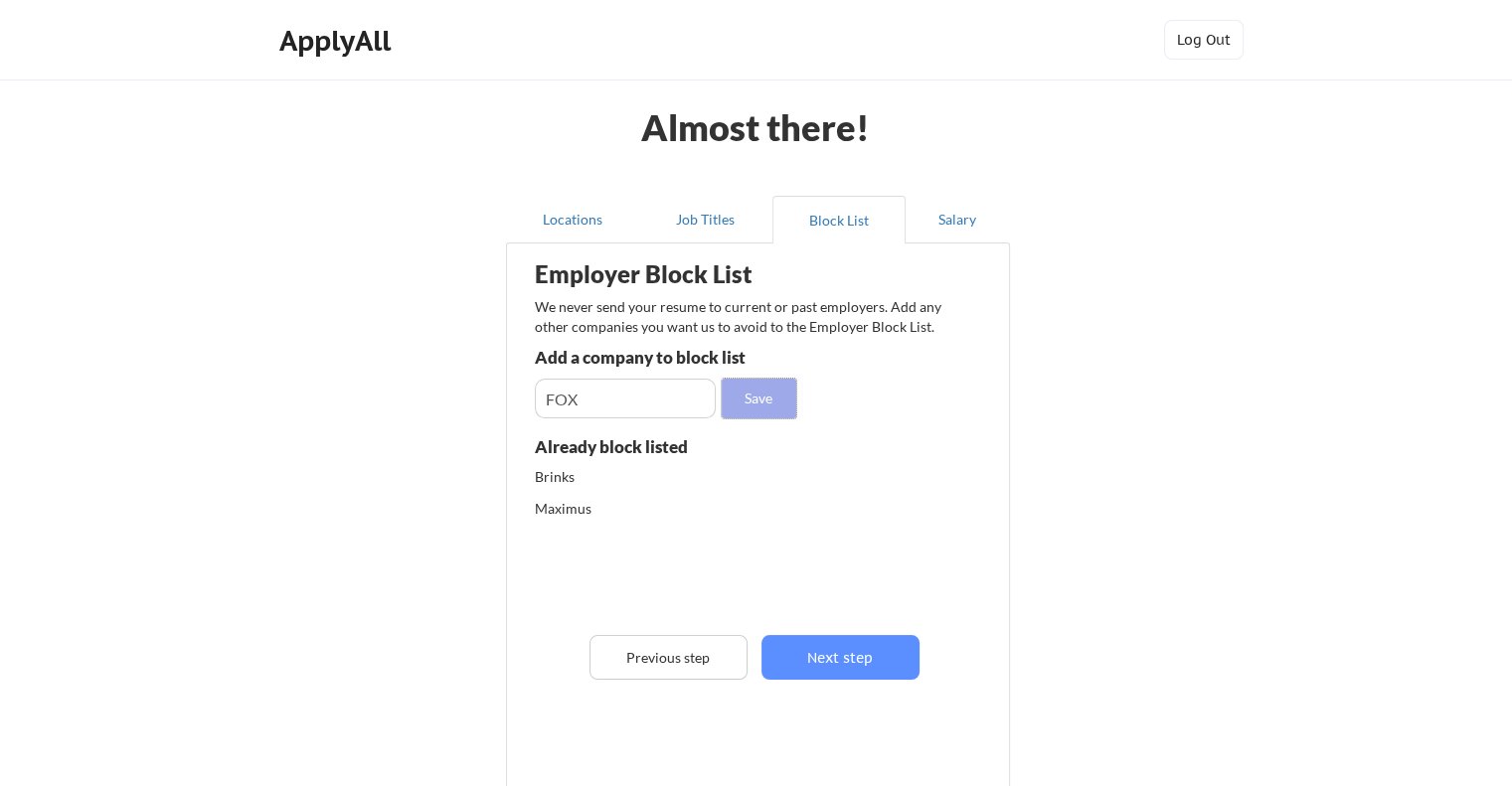 click on "Save" at bounding box center [758, 398] 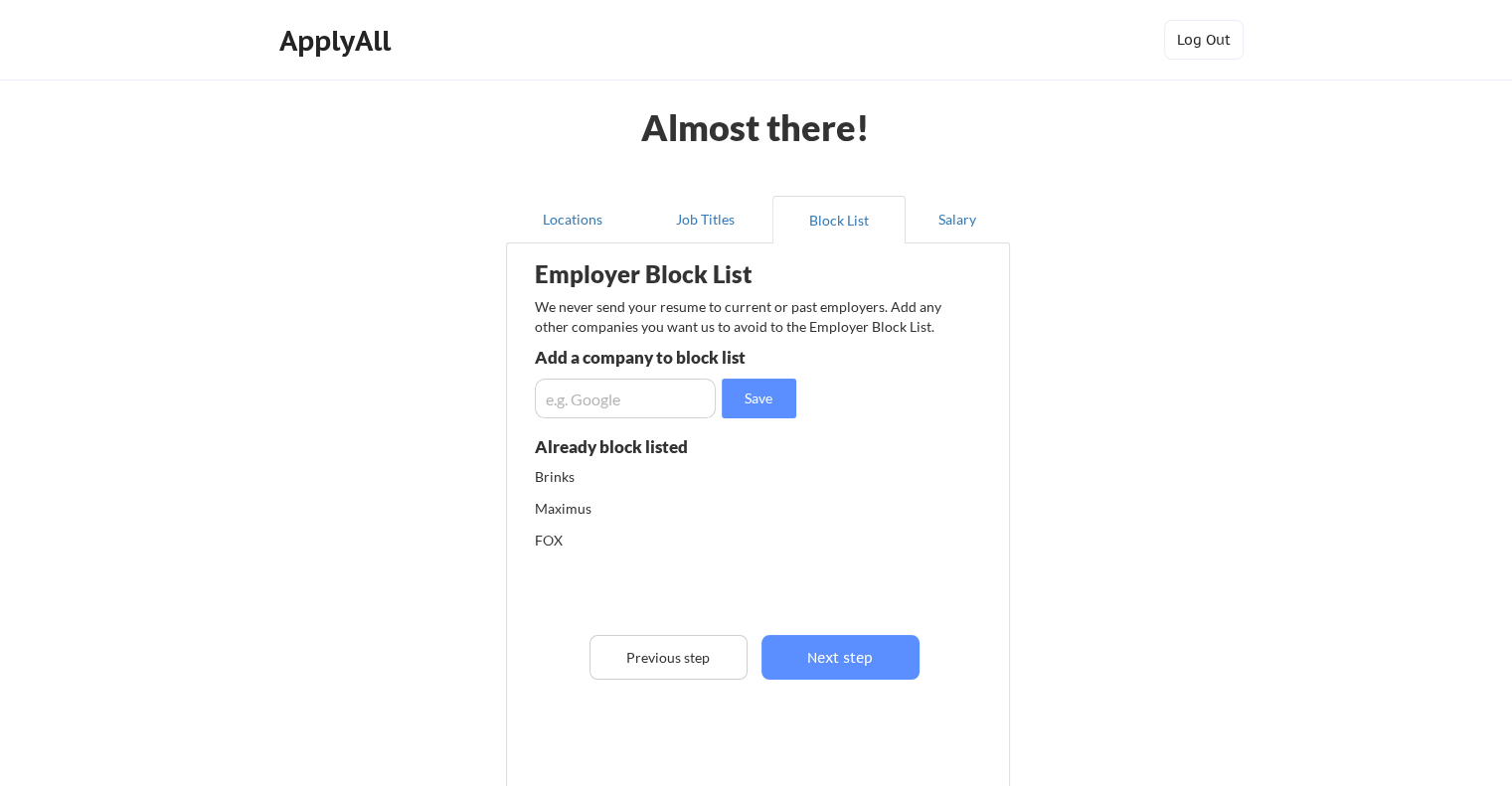 click at bounding box center (625, 398) 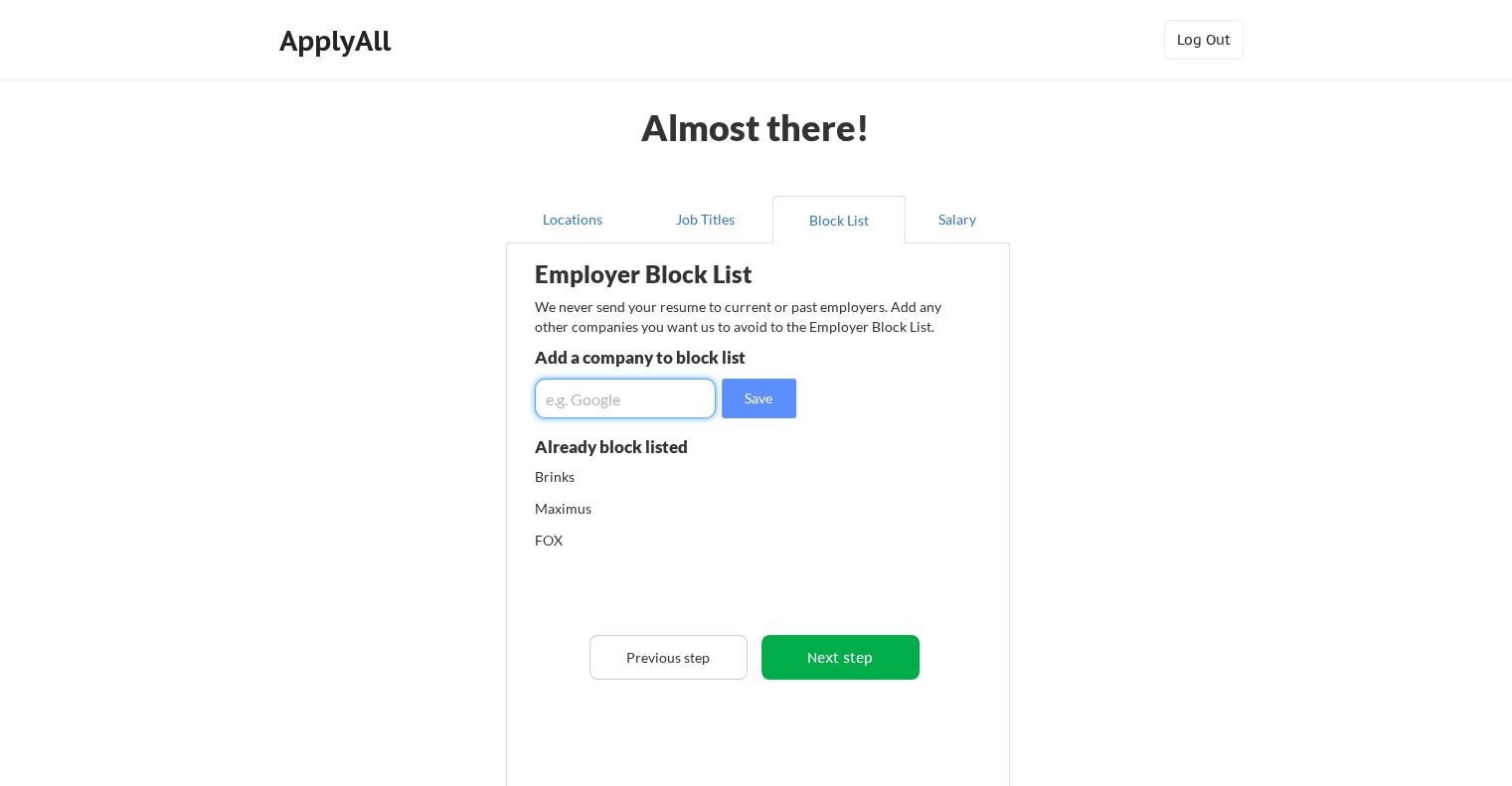 click on "Next step" at bounding box center (840, 657) 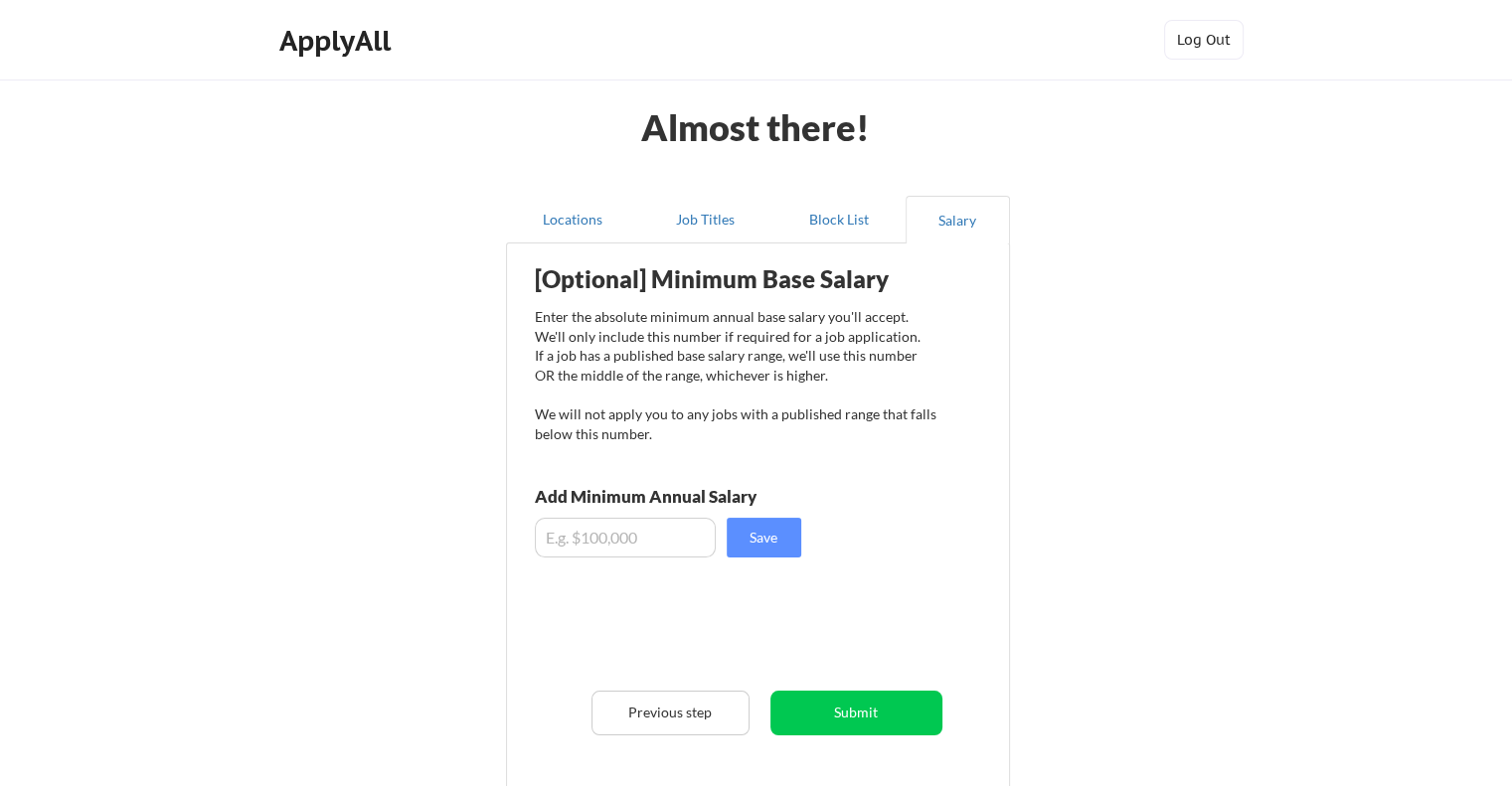 click at bounding box center [625, 538] 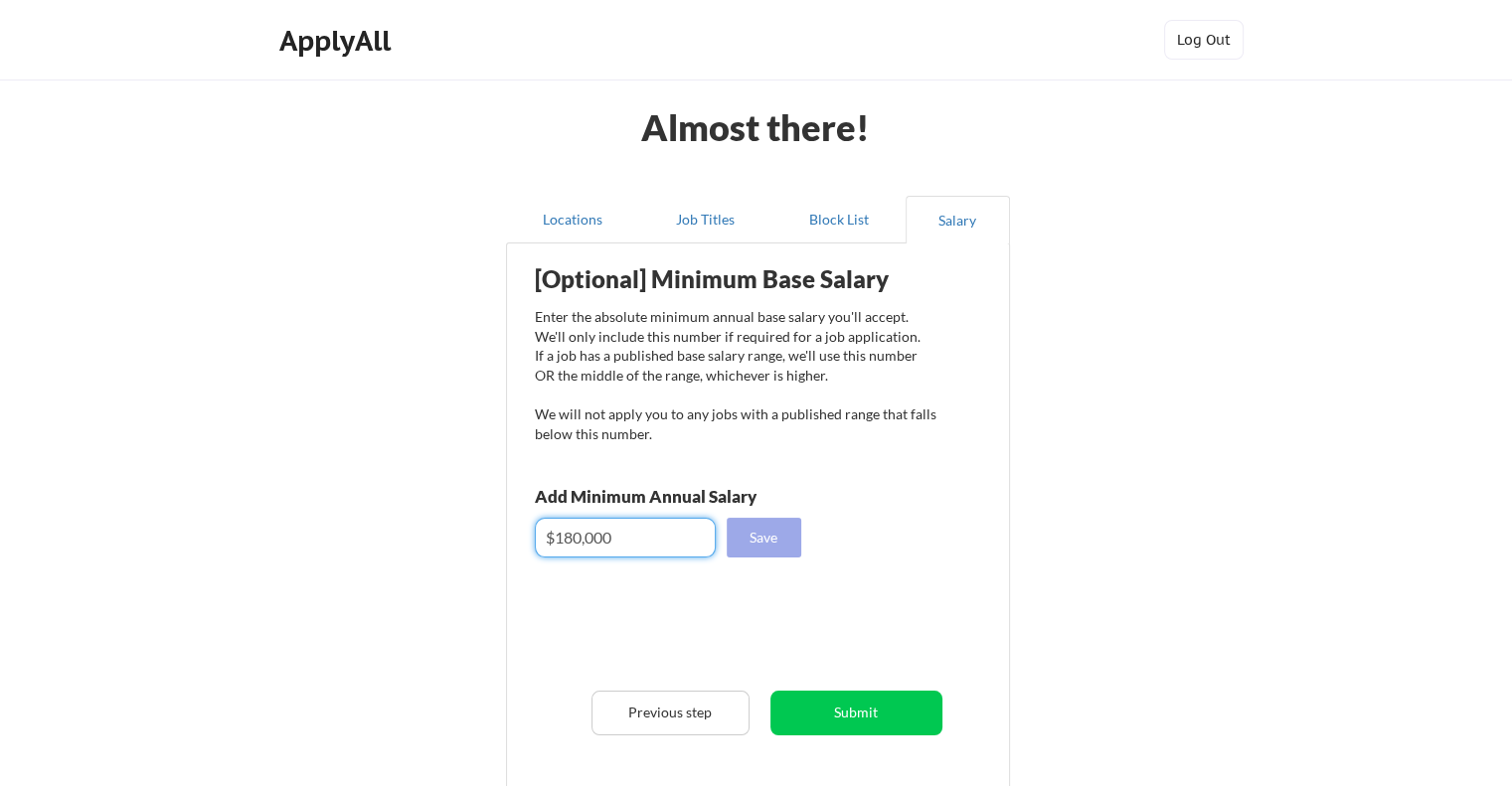 type on "$180,000" 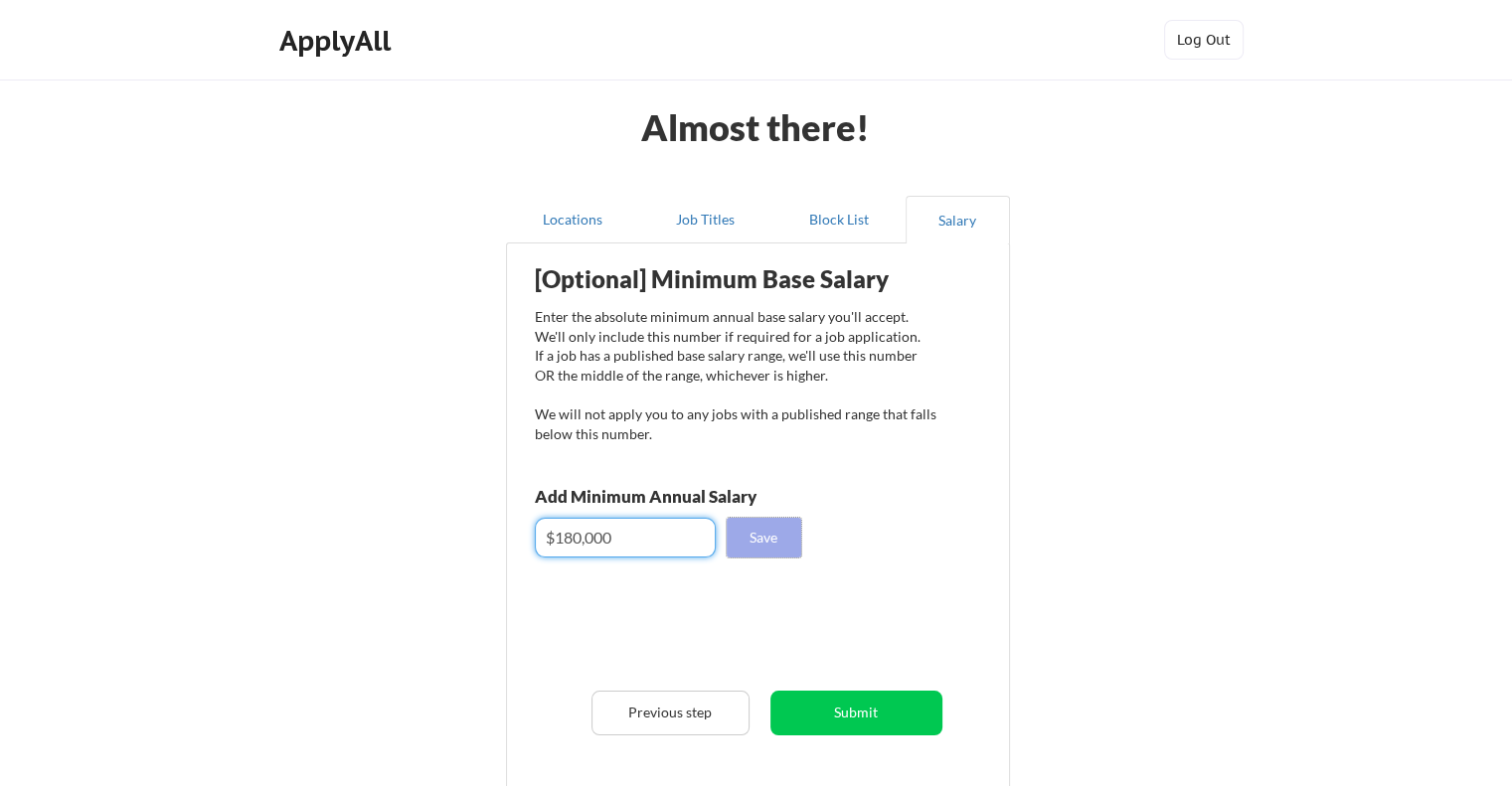 click on "Save" at bounding box center [763, 538] 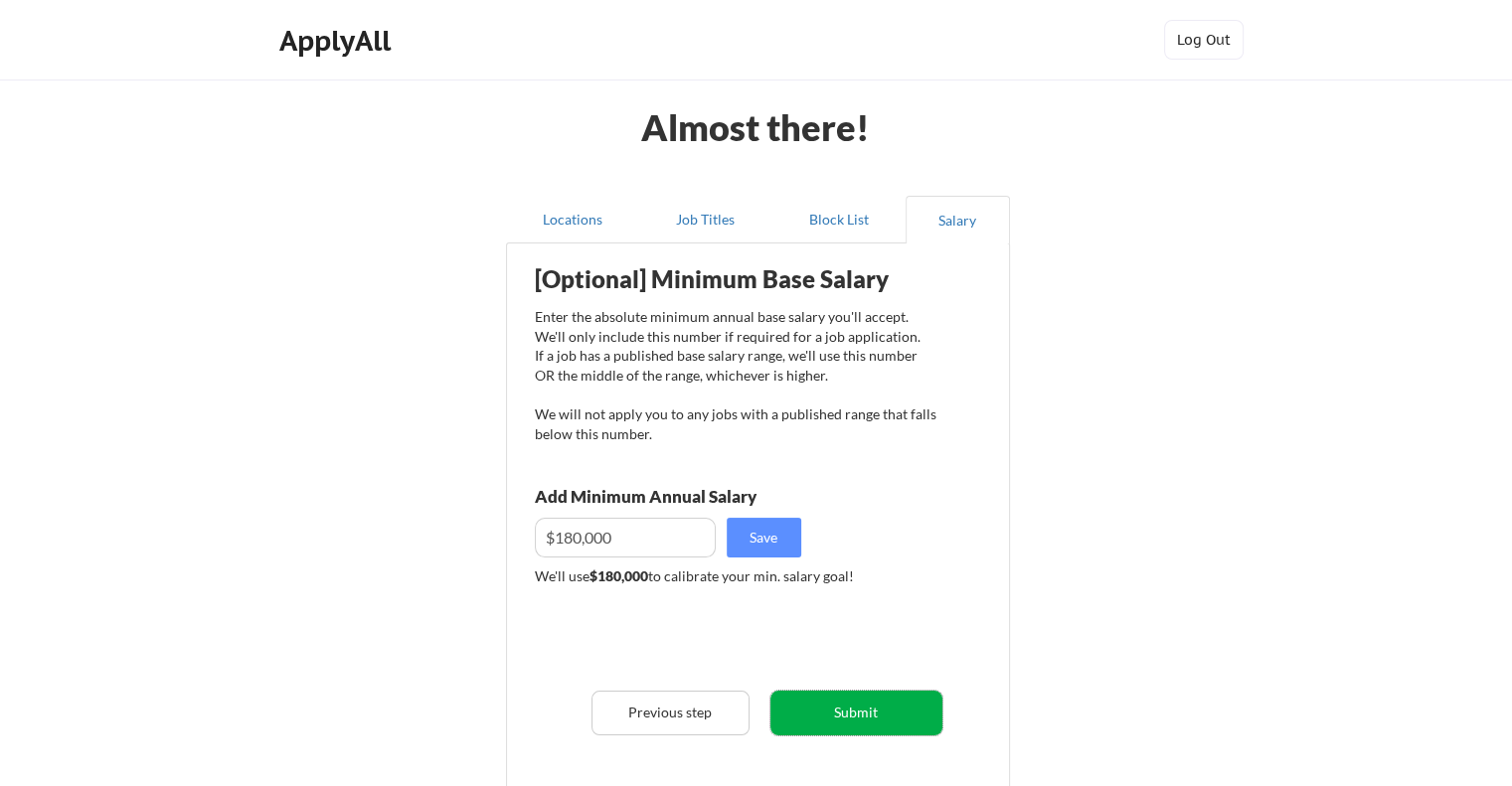 click on "Submit" at bounding box center [856, 712] 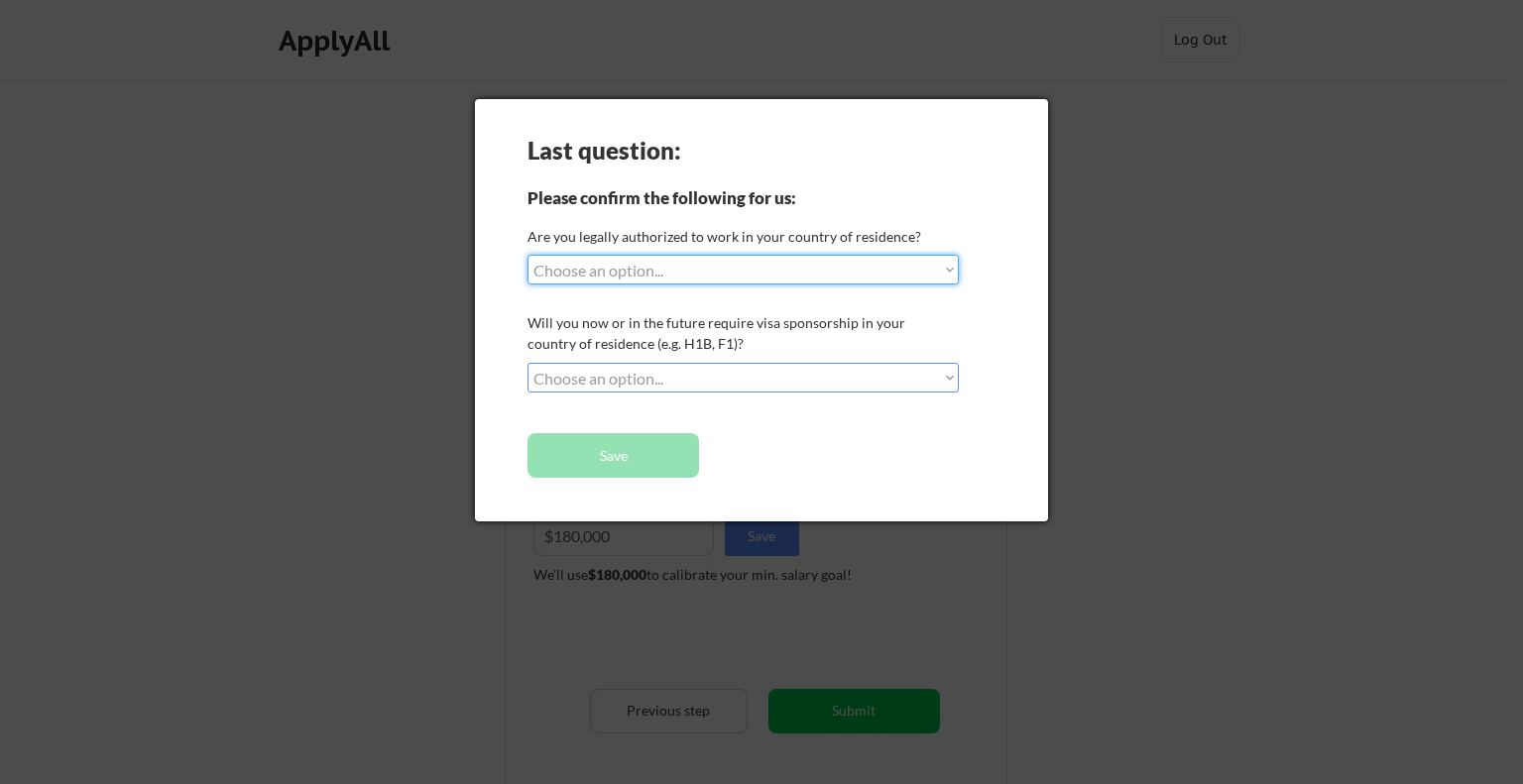 click on "Choose an option... Yes, I am a US Citizen Yes, I am a Canadian Citizen Yes, I am a US Green Card Holder Yes, I am an Other Permanent Resident Yes, I am here on a visa (H1B, OPT, etc.) No, I am not (yet) authorized" at bounding box center [743, 270] 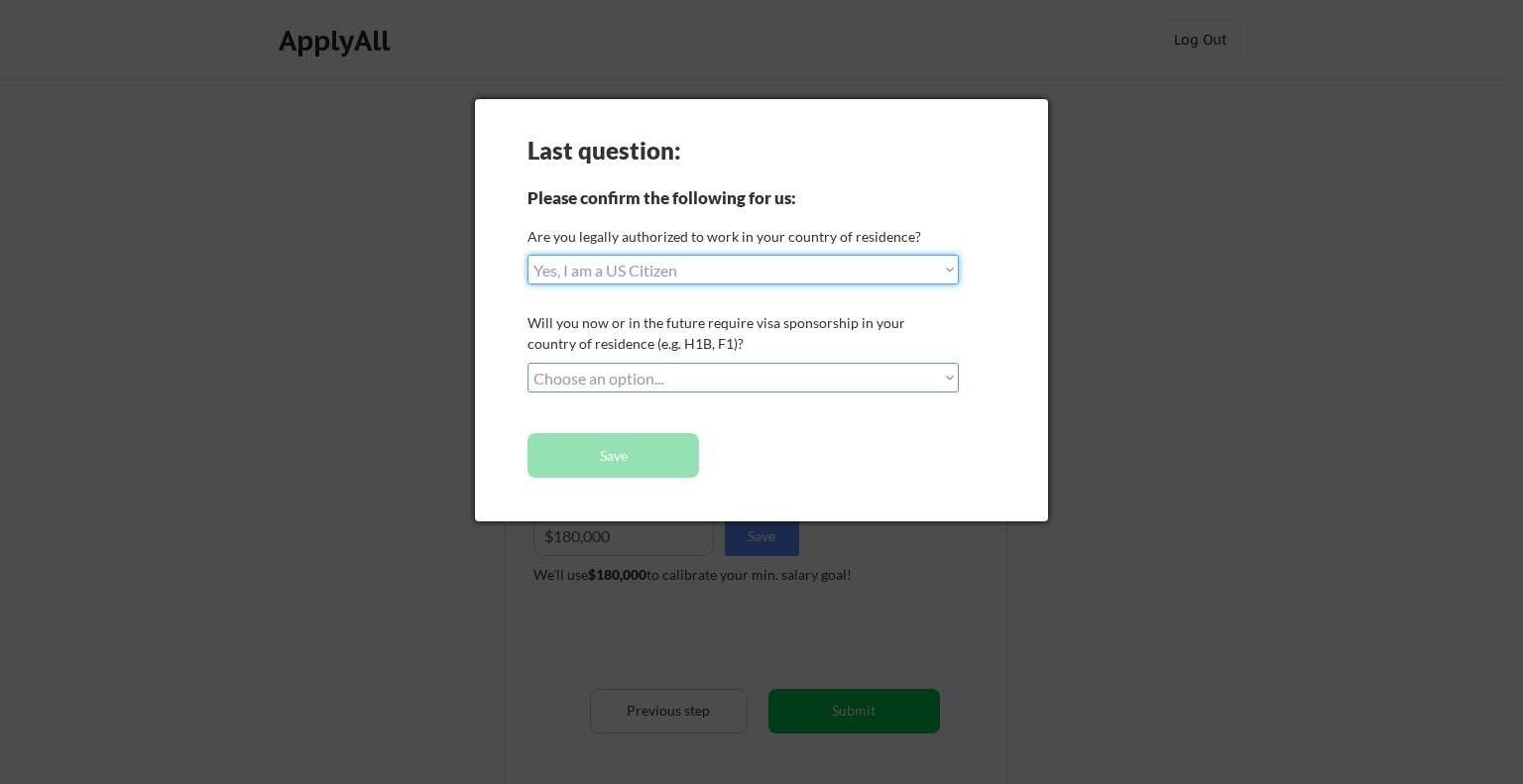 click on "Choose an option... Yes, I am a US Citizen Yes, I am a Canadian Citizen Yes, I am a US Green Card Holder Yes, I am an Other Permanent Resident Yes, I am here on a visa (H1B, OPT, etc.) No, I am not (yet) authorized" at bounding box center [743, 270] 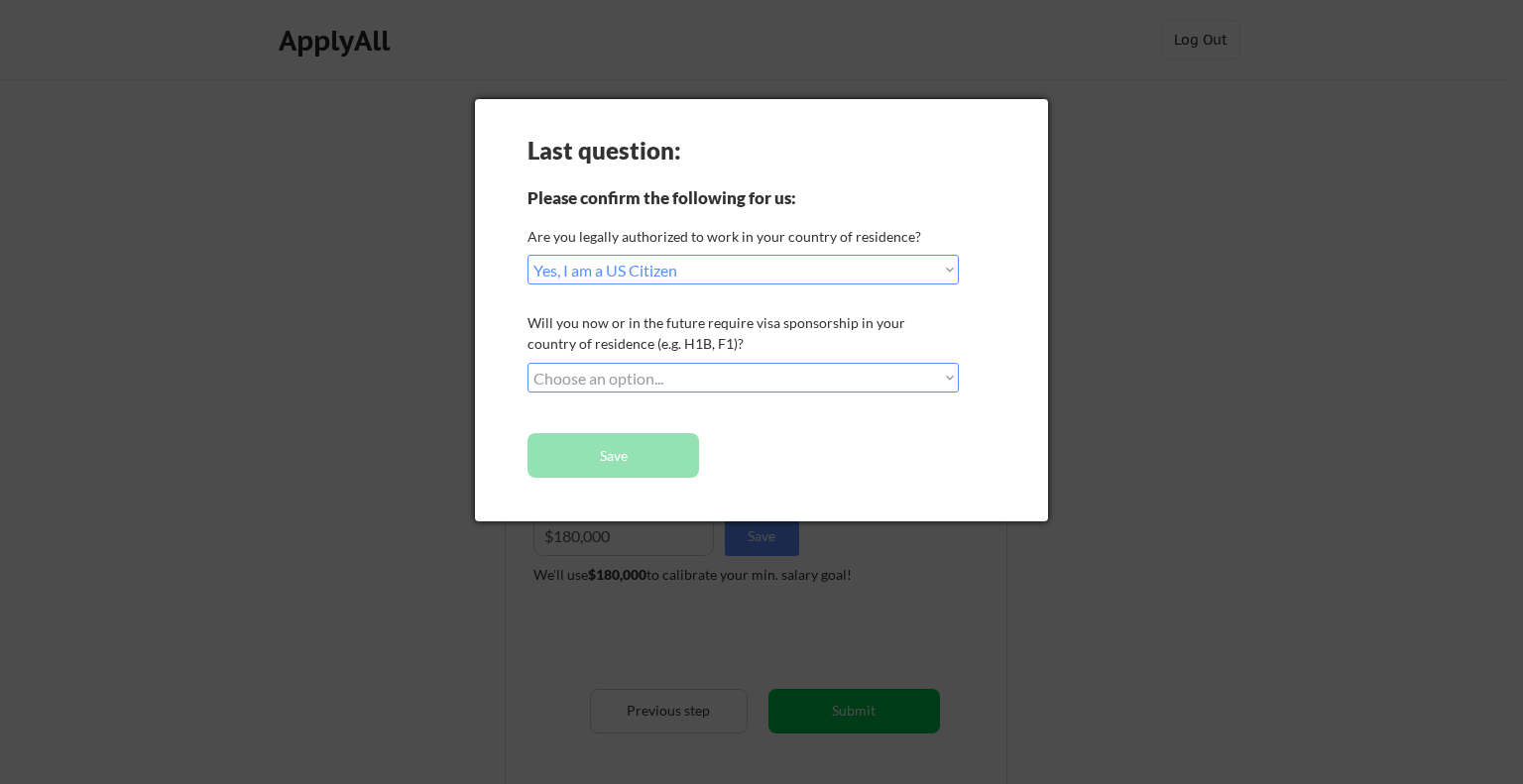 click on "Choose an option... No, I will not need sponsorship Yes, I will need sponsorship" at bounding box center [743, 378] 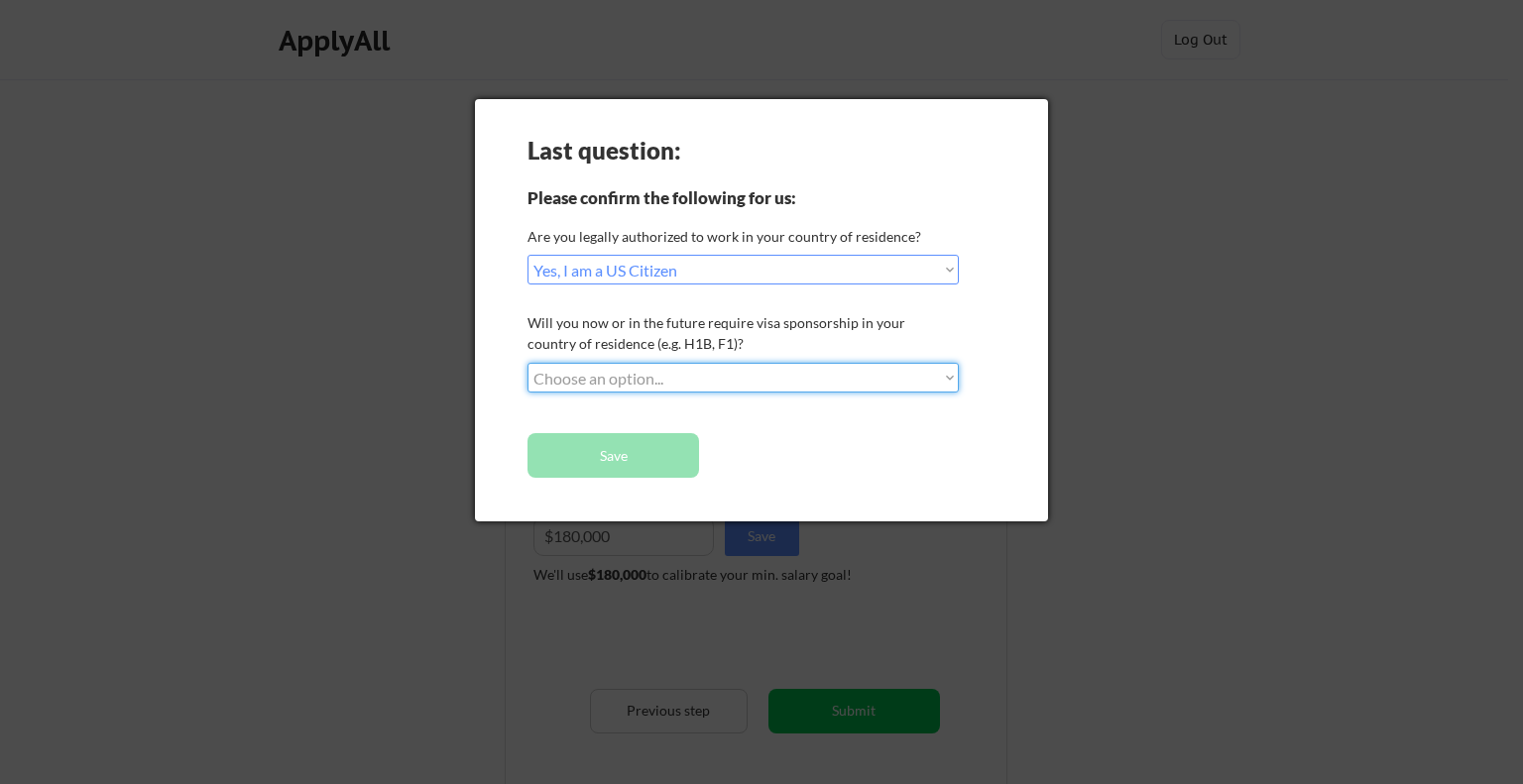 click on "Choose an option... No, I will not need sponsorship Yes, I will need sponsorship" at bounding box center (743, 378) 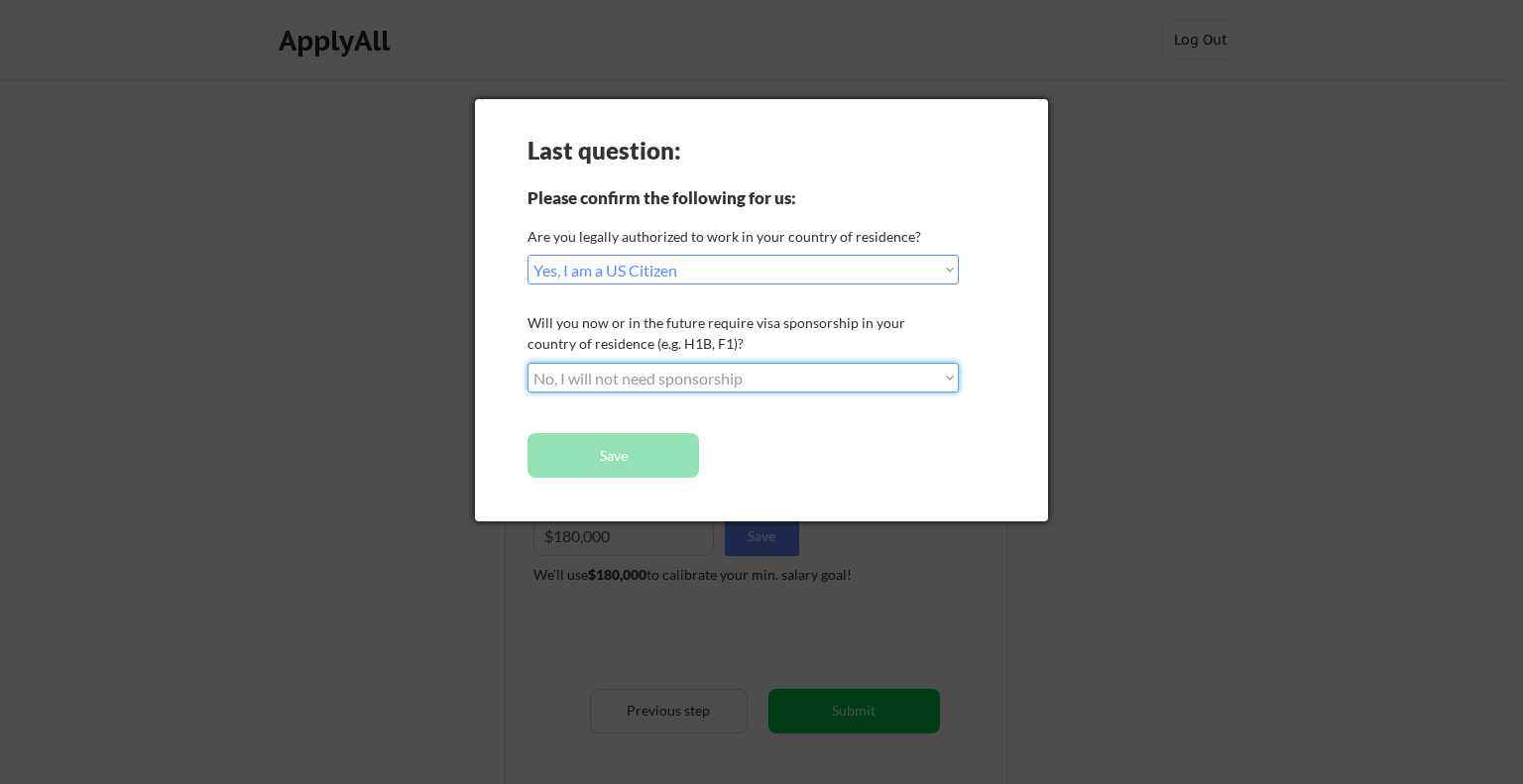 click on "Choose an option... No, I will not need sponsorship Yes, I will need sponsorship" at bounding box center [743, 378] 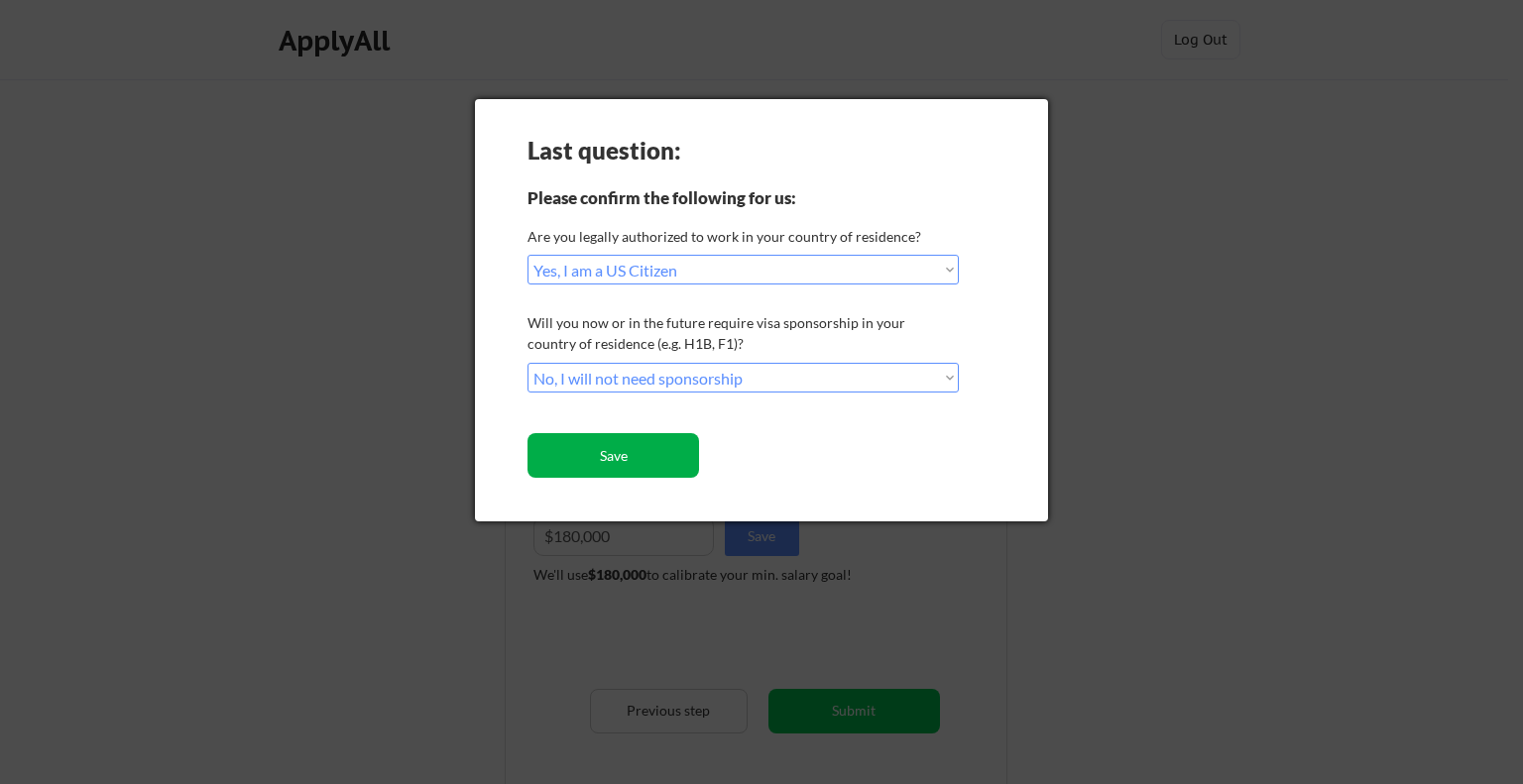 click on "Save" at bounding box center (613, 455) 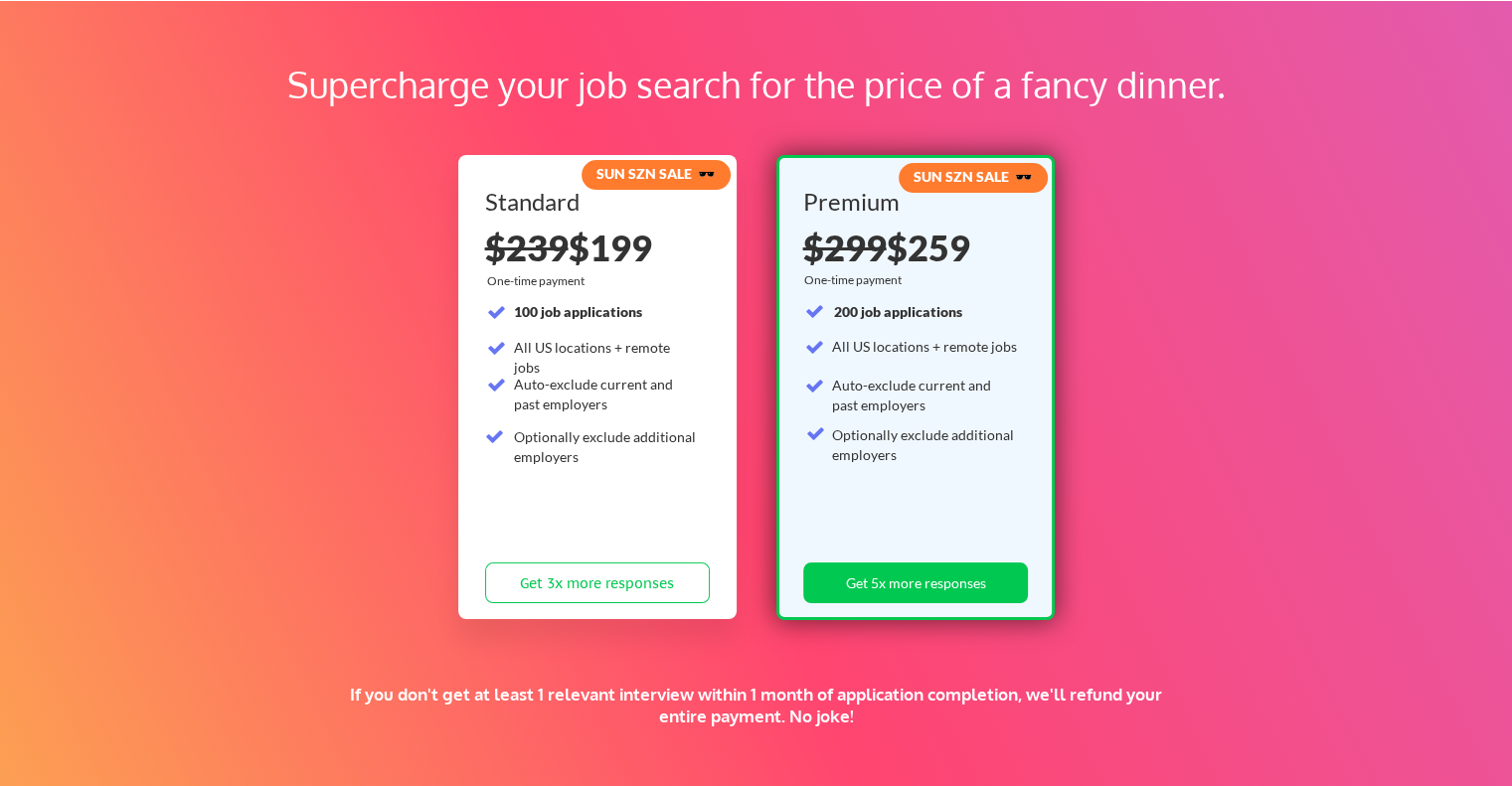 scroll, scrollTop: 0, scrollLeft: 0, axis: both 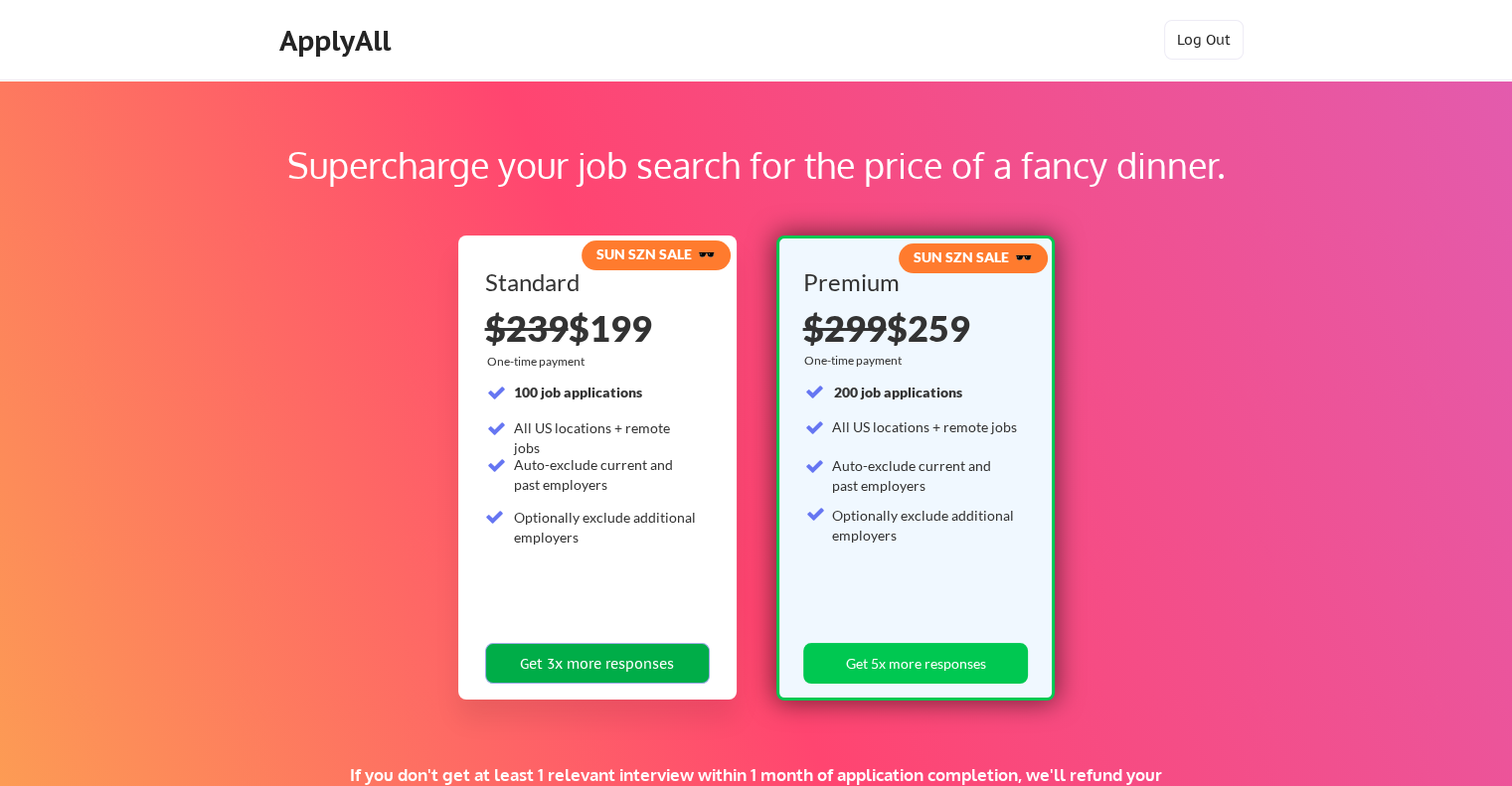 click on "Get 3x more responses" at bounding box center (597, 663) 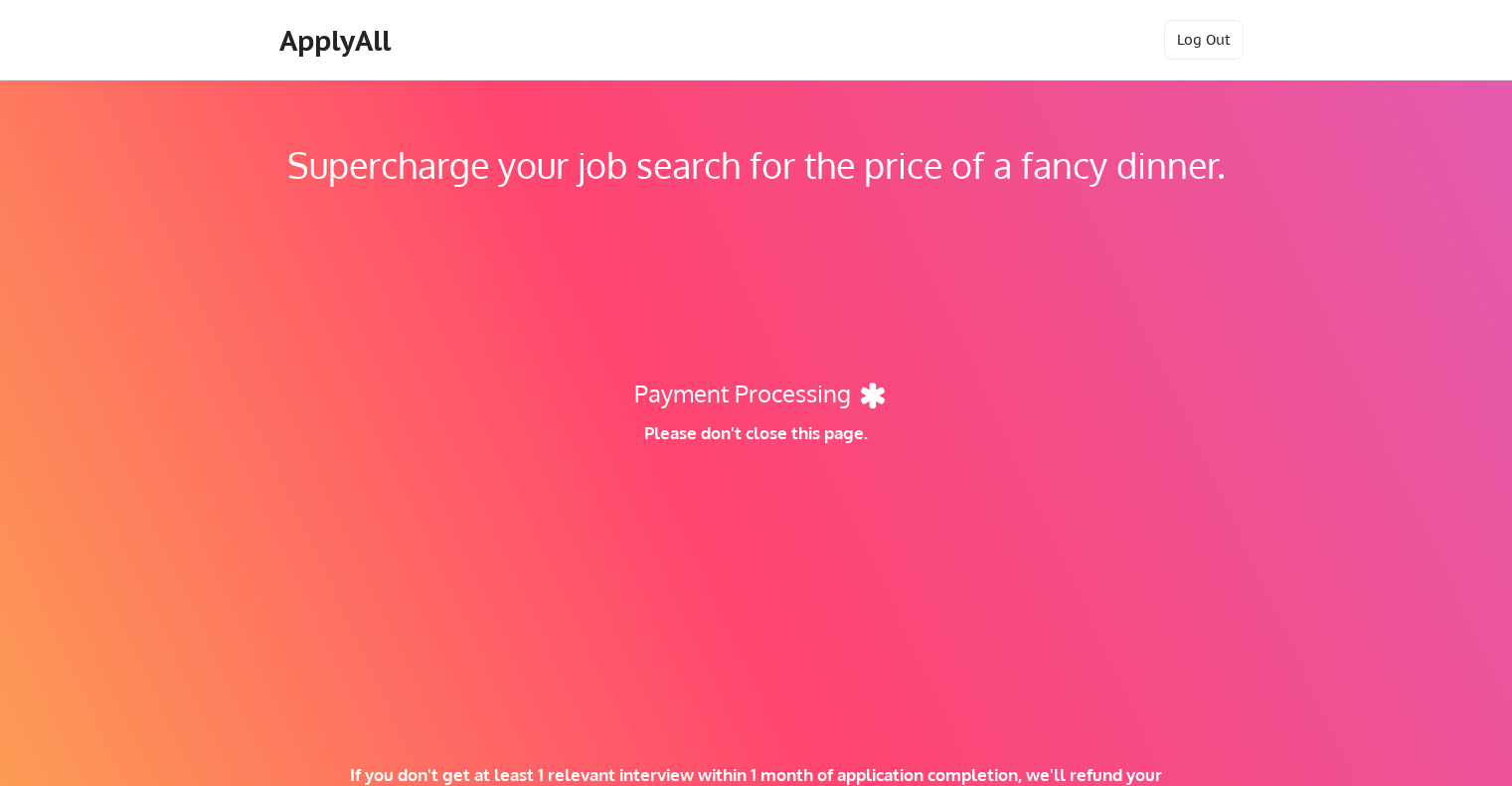 scroll, scrollTop: 0, scrollLeft: 0, axis: both 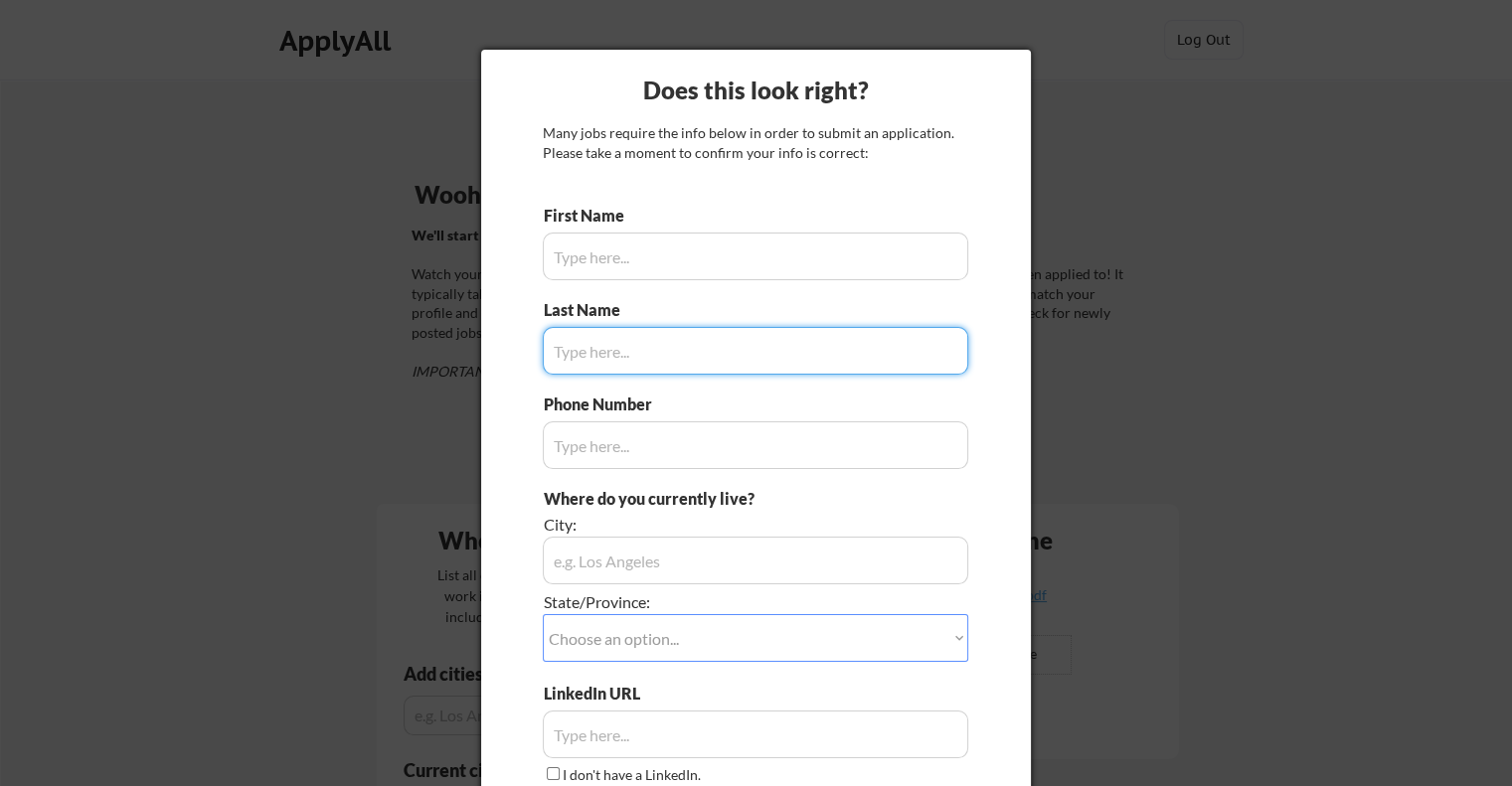type on "[FIRST]" 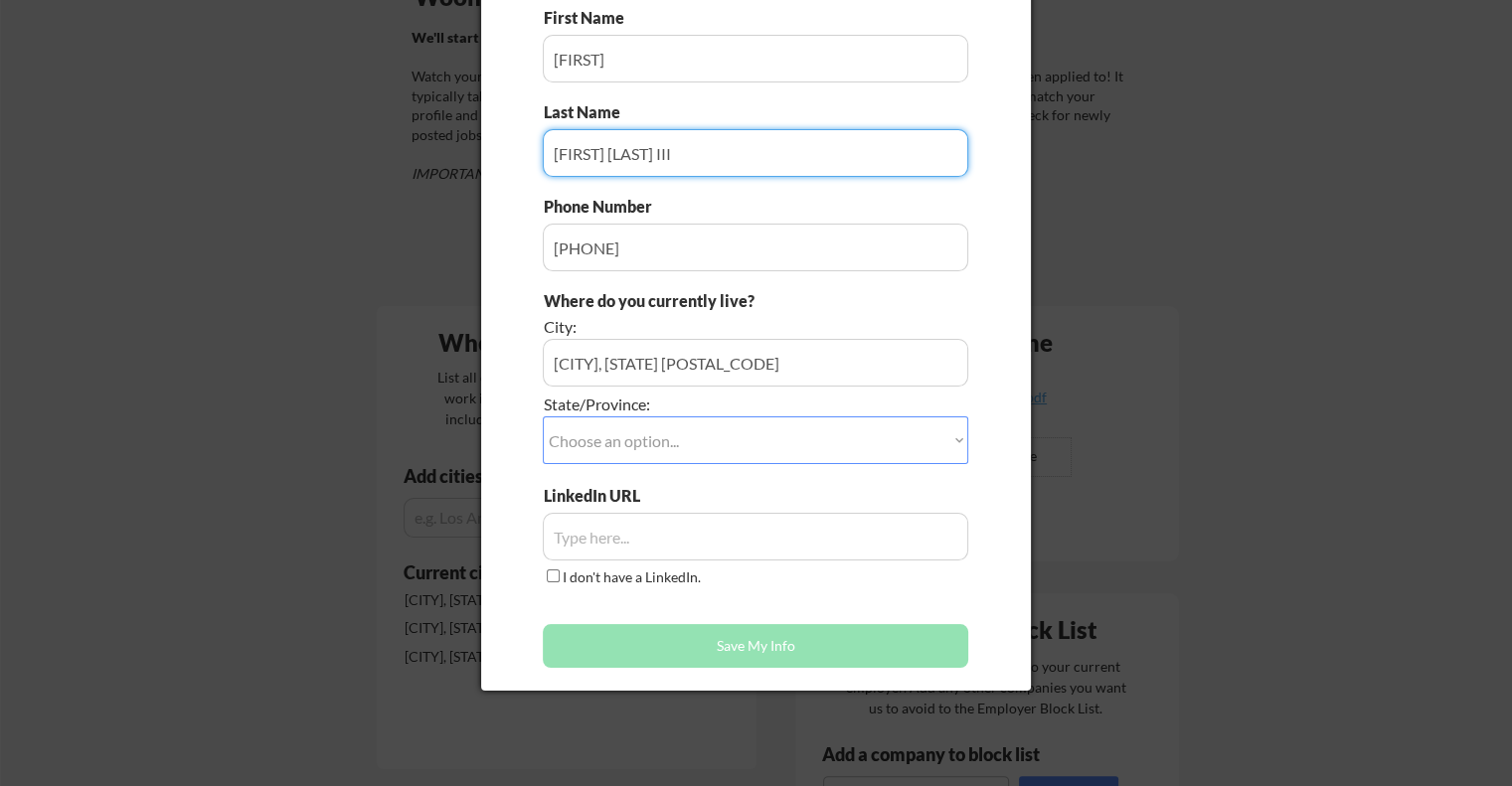 scroll, scrollTop: 199, scrollLeft: 0, axis: vertical 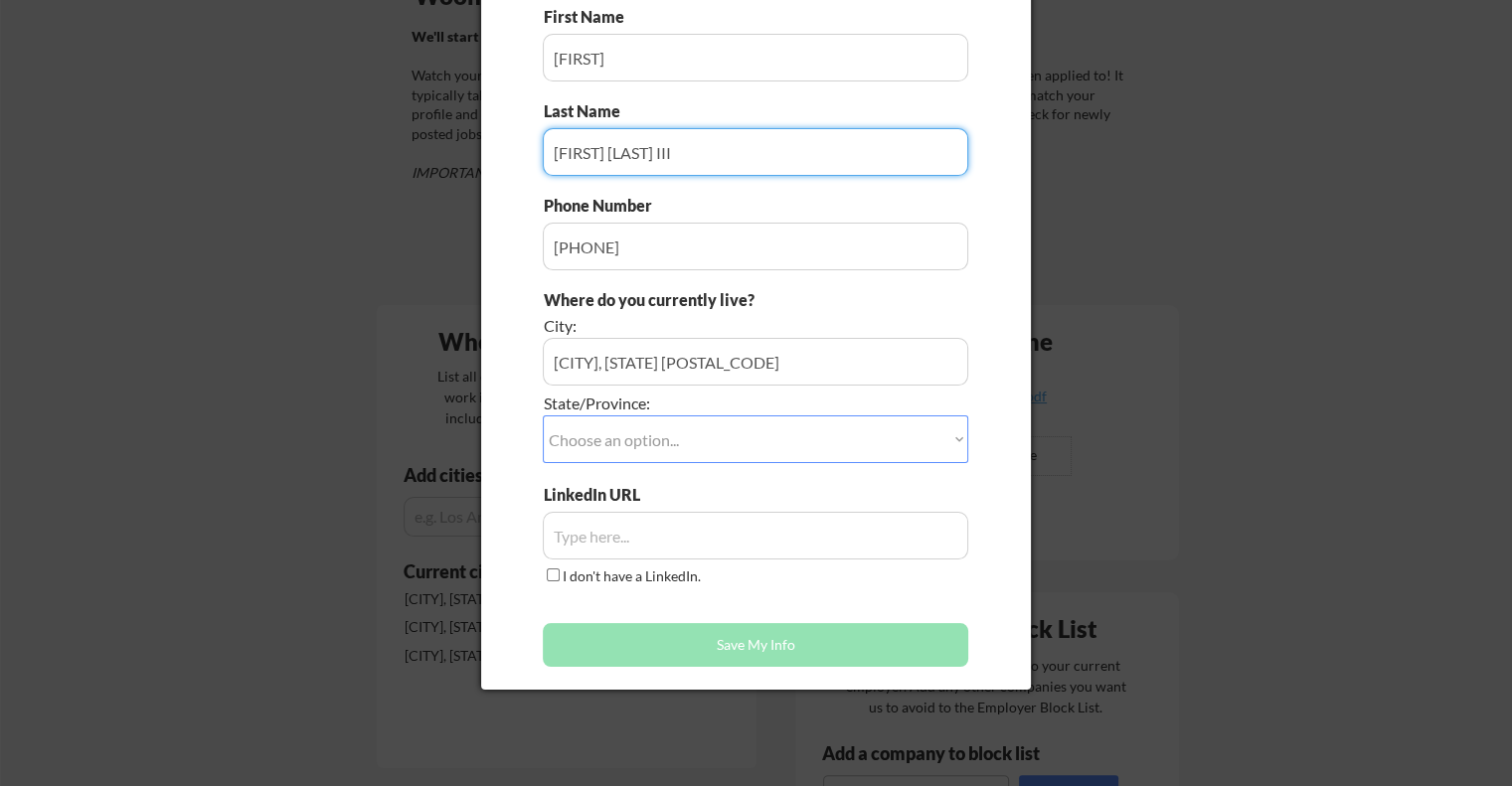 type on "[FIRST] [LAST] III" 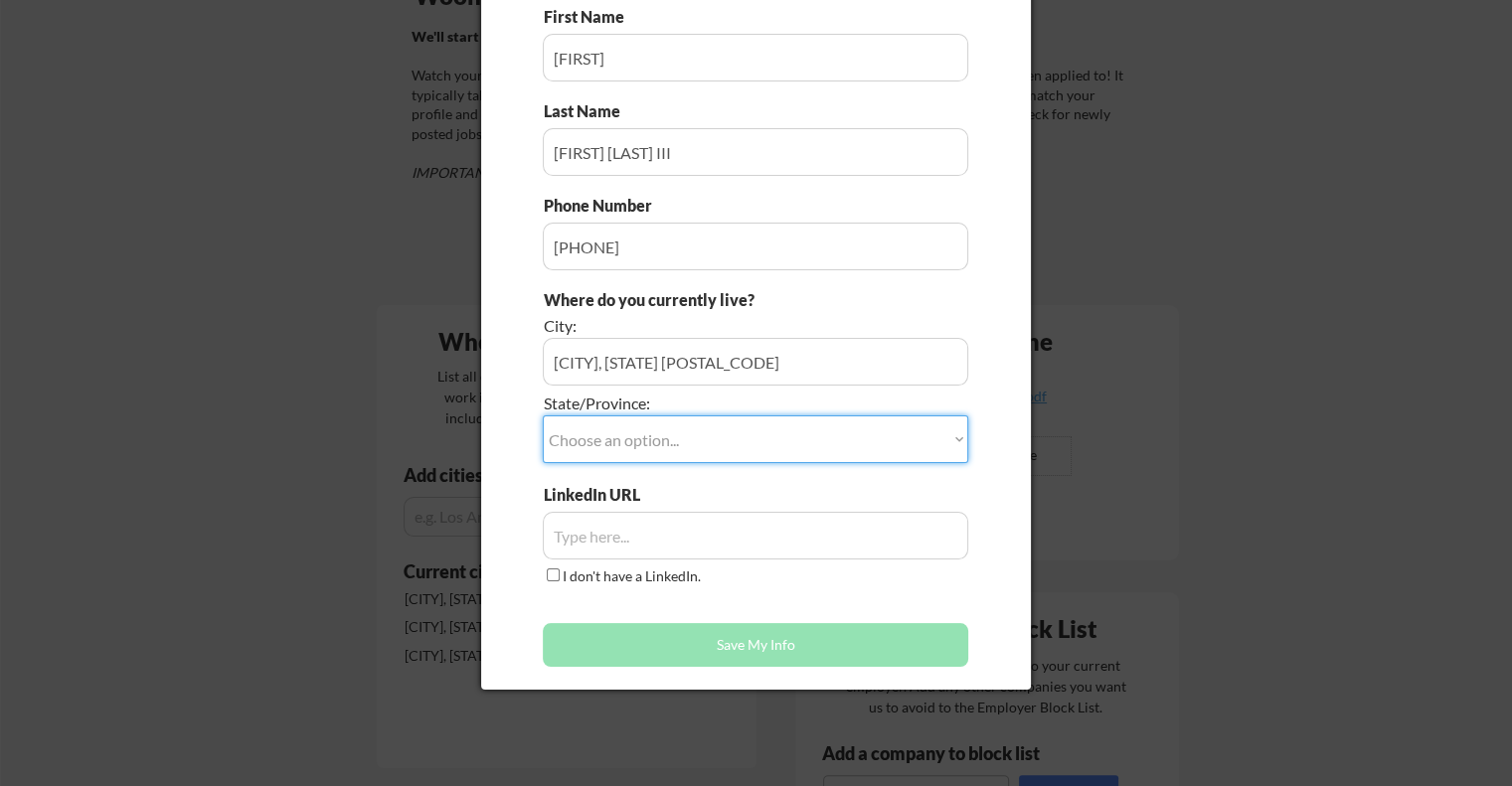 click on "Choose an option... Other/Not Applicable Alabama Alaska Alberta Arizona Arkansas British Columbia California Colorado Connecticut Delaware District of Columbia Florida Georgia Hawaii Idaho Illinois Indiana Iowa Kansas Kentucky Labrador Louisiana Maine Manitoba Maryland Massachusetts Michigan Minnesota Mississippi Missouri Montana Nebraska Nevada New Brunswick New Hampshire New Jersey New Mexico New York Newfoundland North Carolina North Dakota Northwest Territories Nova Scotia Nunavut Ohio Oklahoma Ontario Oregon Pennsylvania Prince Edward Island Quebec Rhode Island Saskatchewan South Carolina South Dakota Tennessee Texas Utah Vermont Virginia Washington West Virginia Wisconsin Wyoming Yukon" at bounding box center [756, 439] 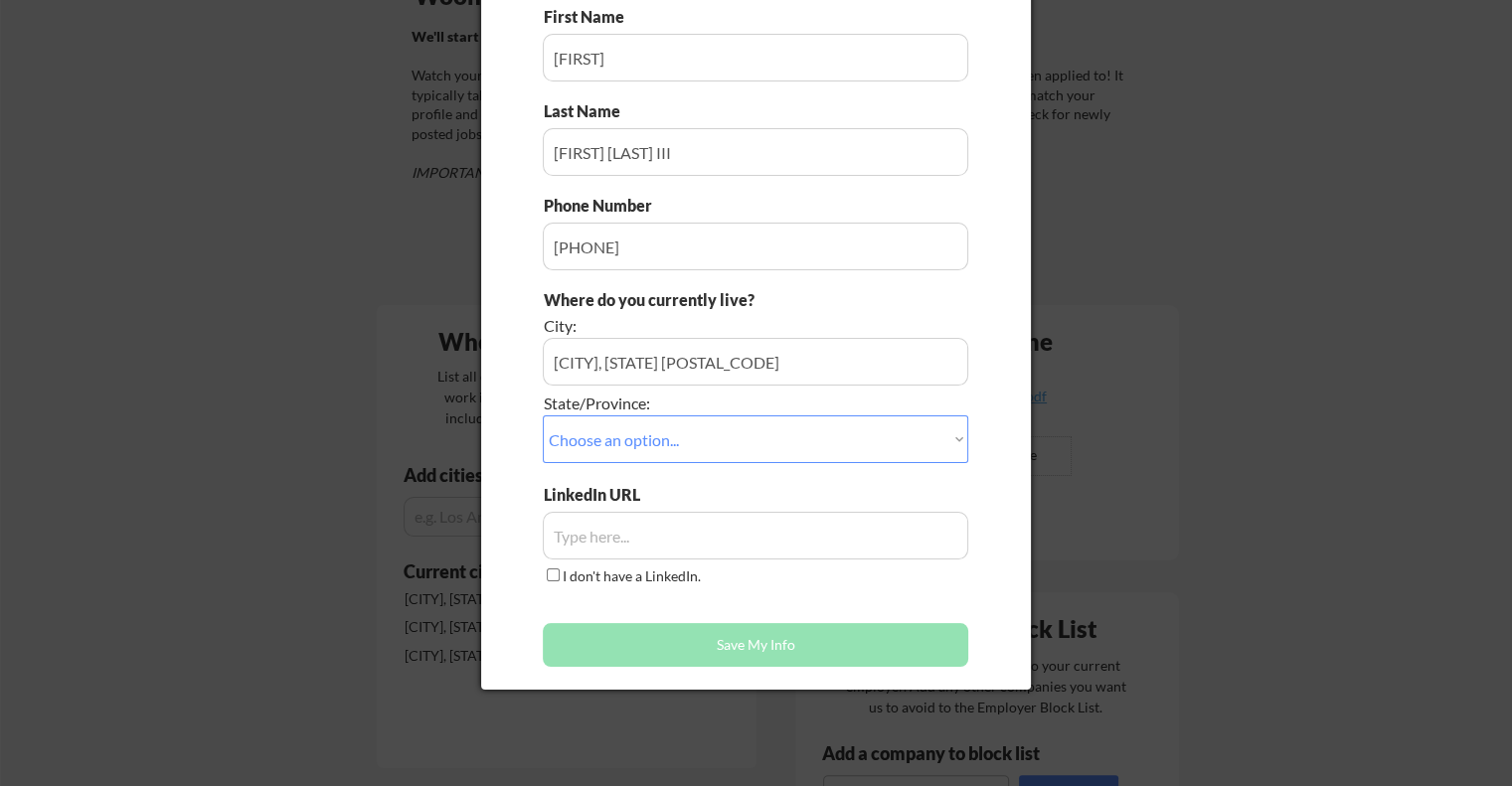 click at bounding box center [756, 536] 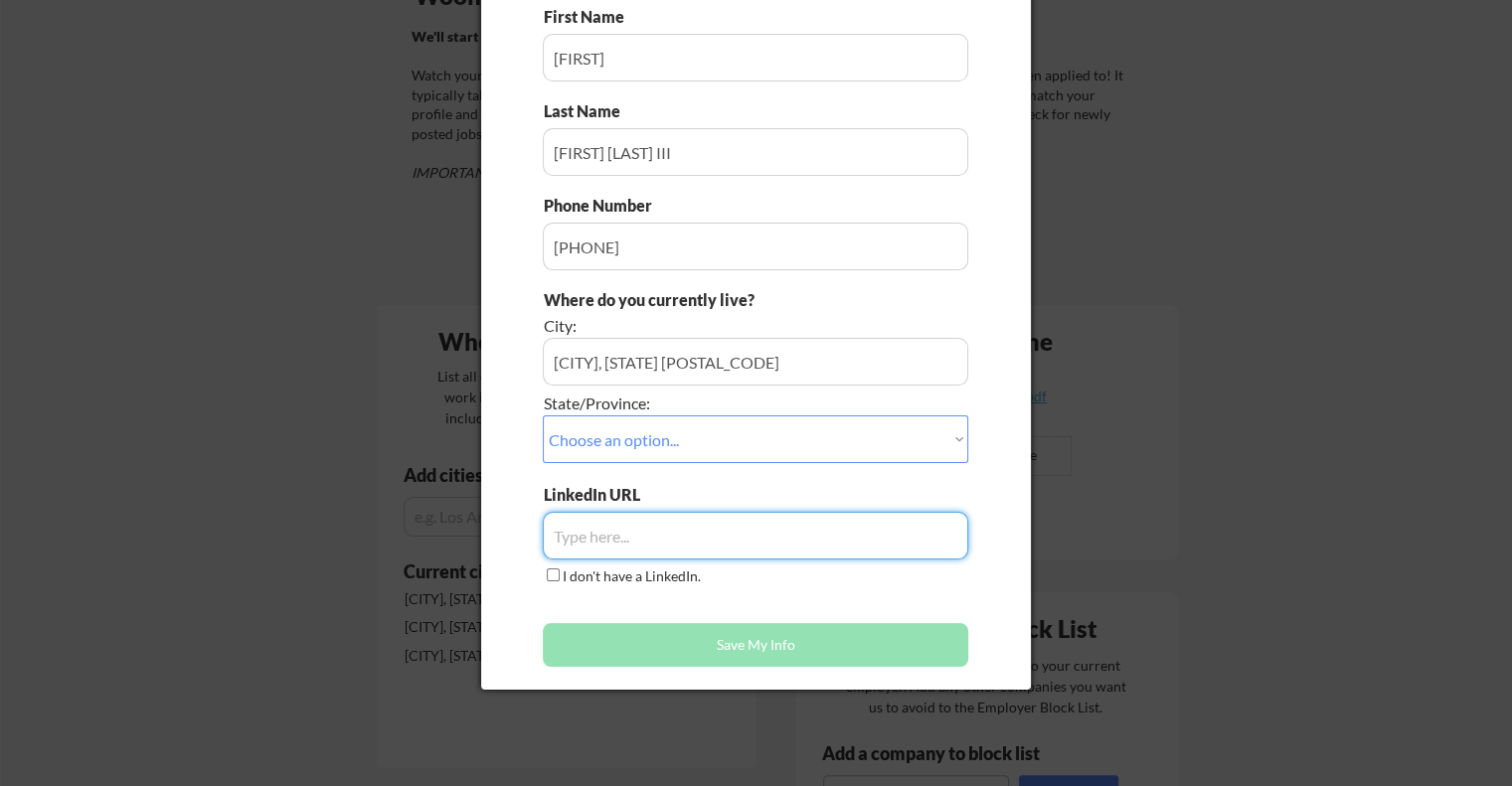 paste on "https://www.linkedin.com/in/[USERNAME]/" 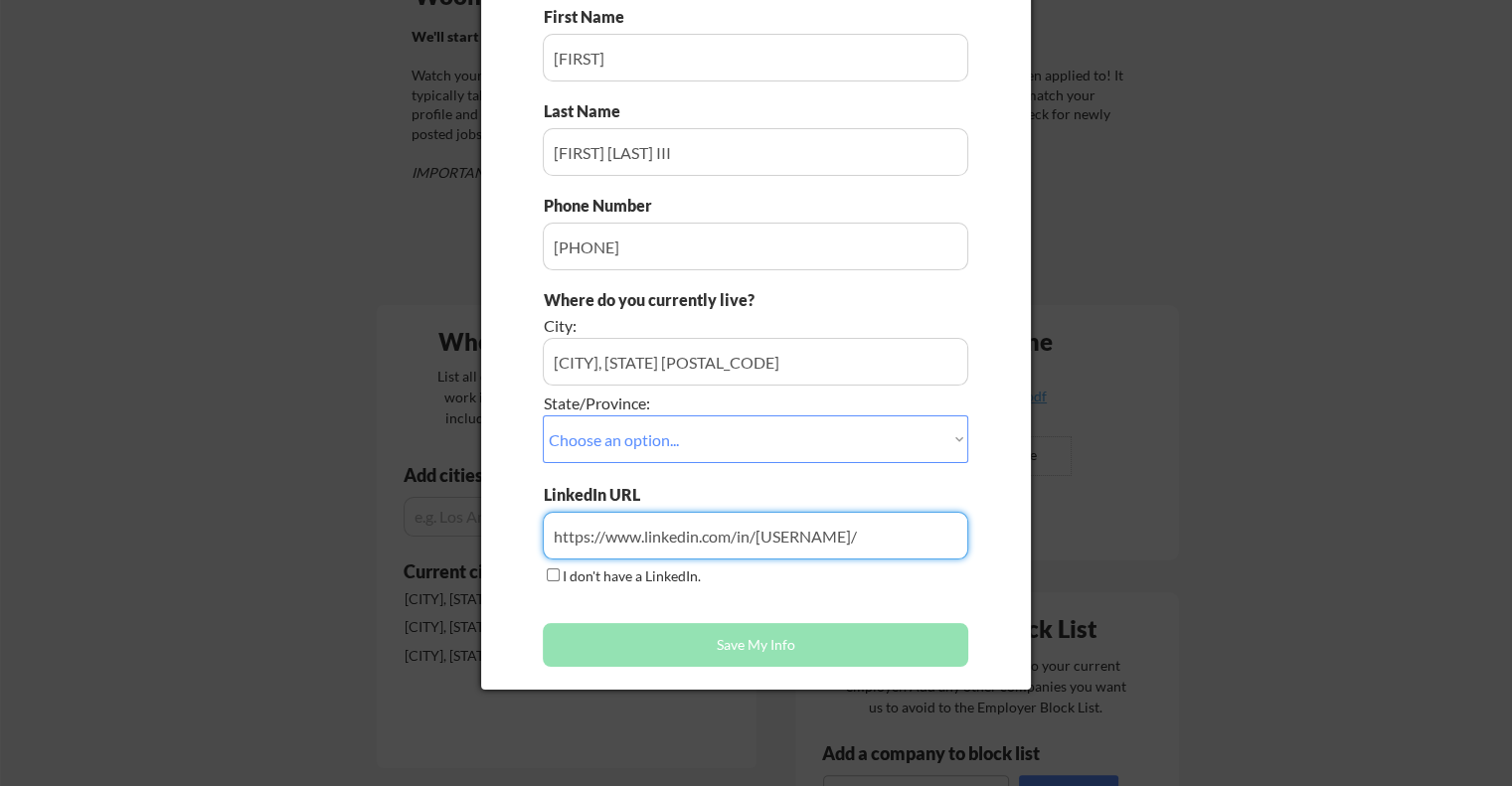 type on "https://www.linkedin.com/in/rickt3/" 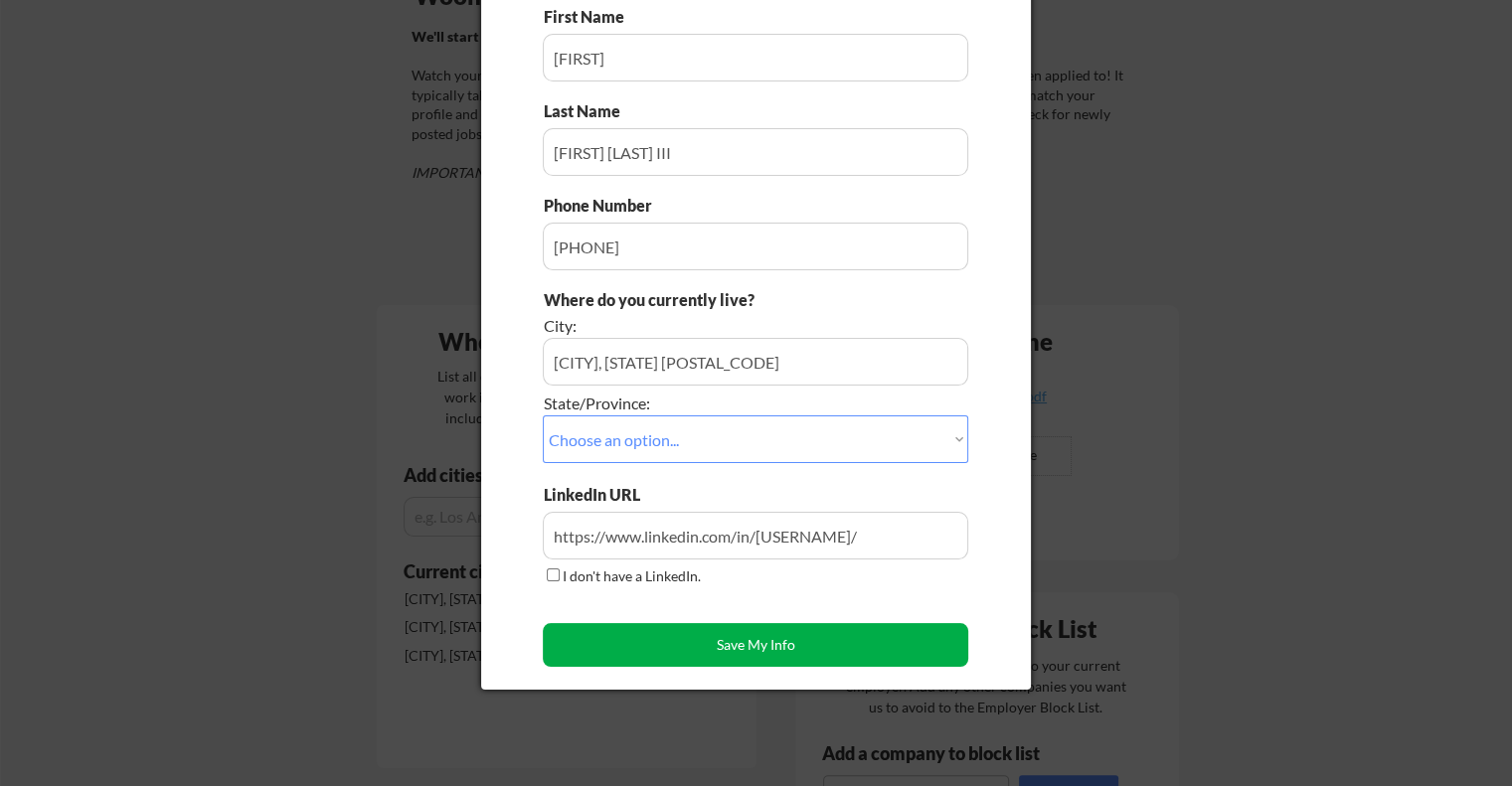 click on "Save My Info" at bounding box center (756, 645) 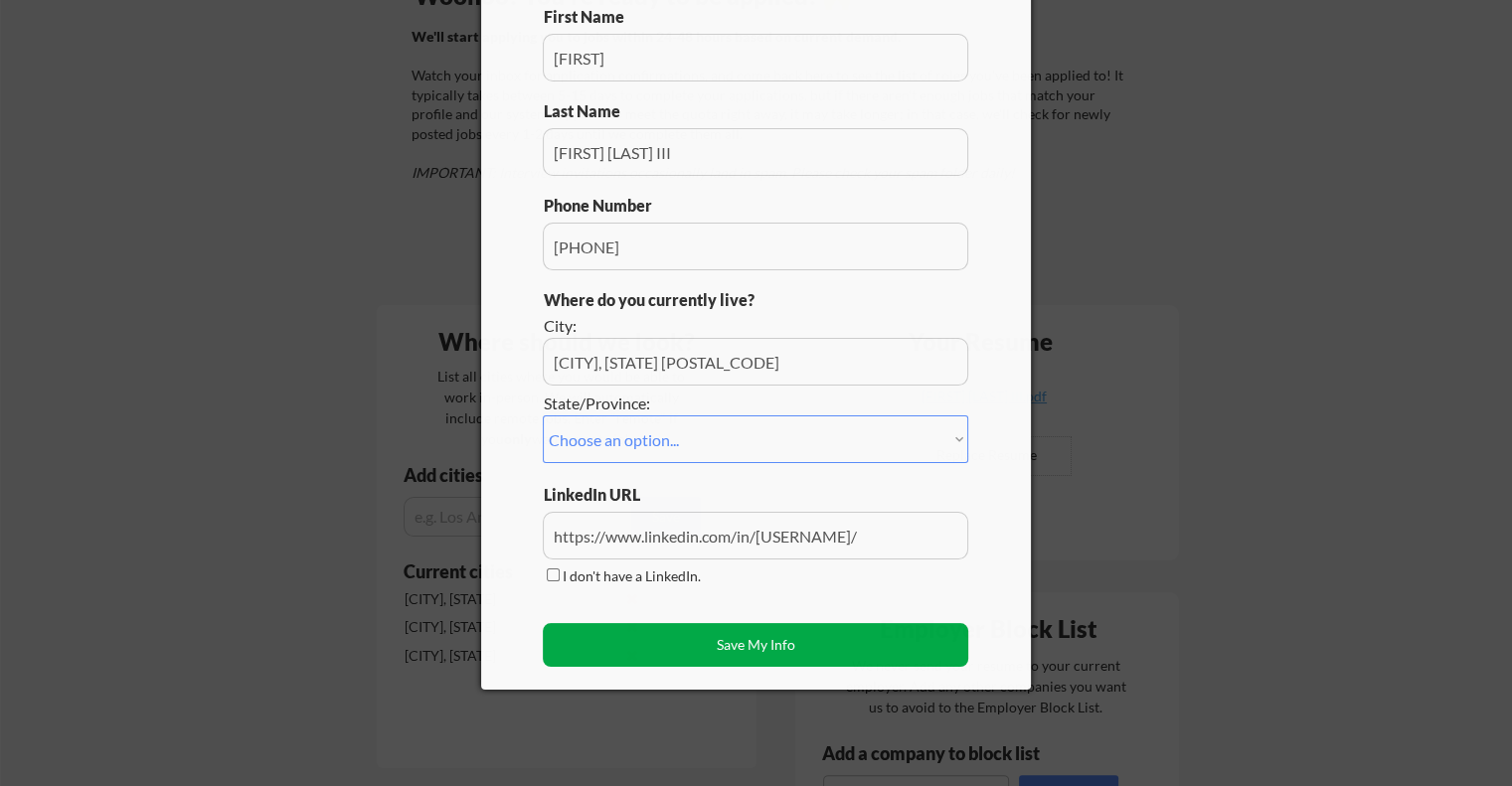 type on "Tyler, Texas 75701, Texas" 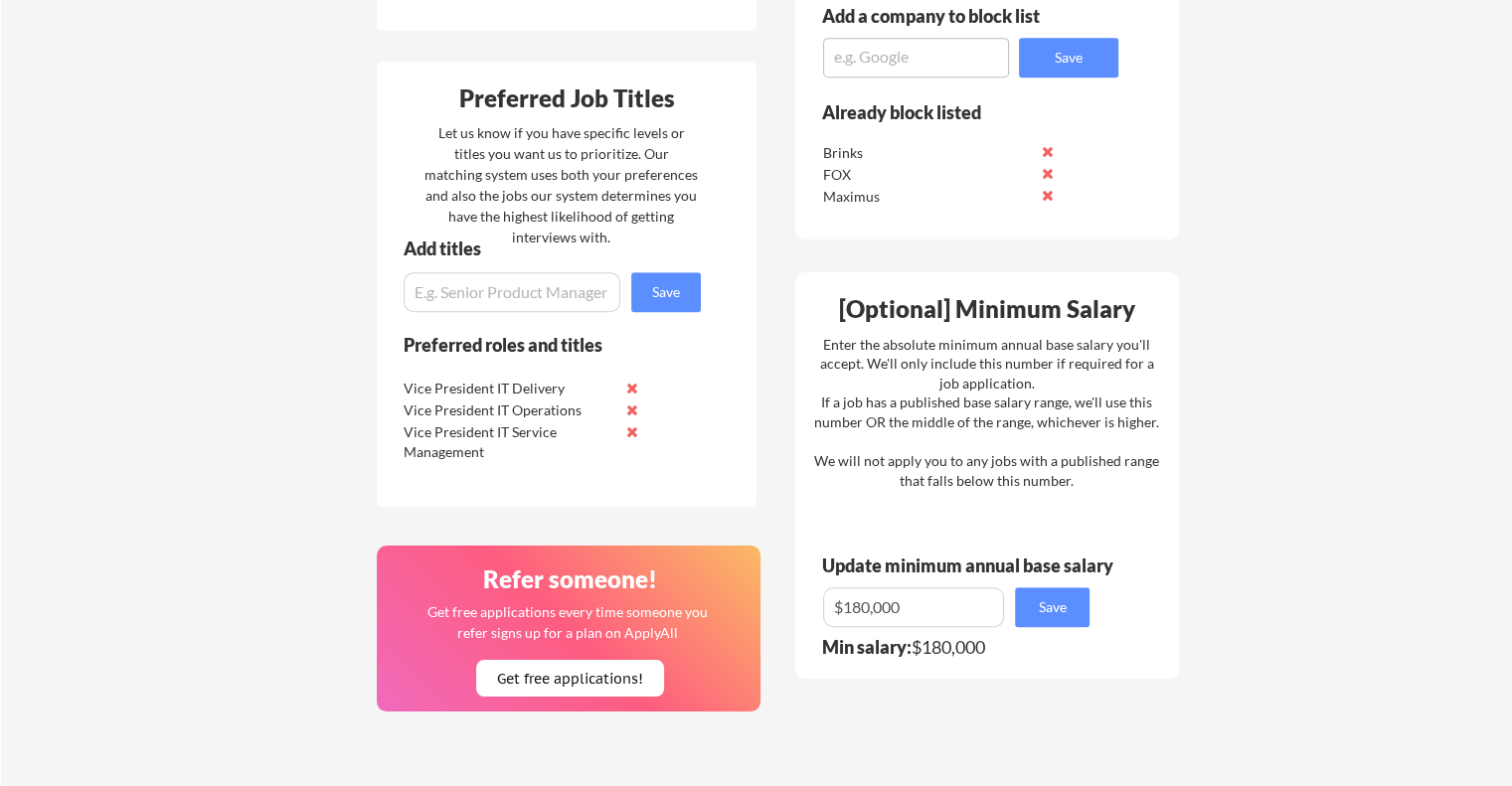 scroll, scrollTop: 1093, scrollLeft: 0, axis: vertical 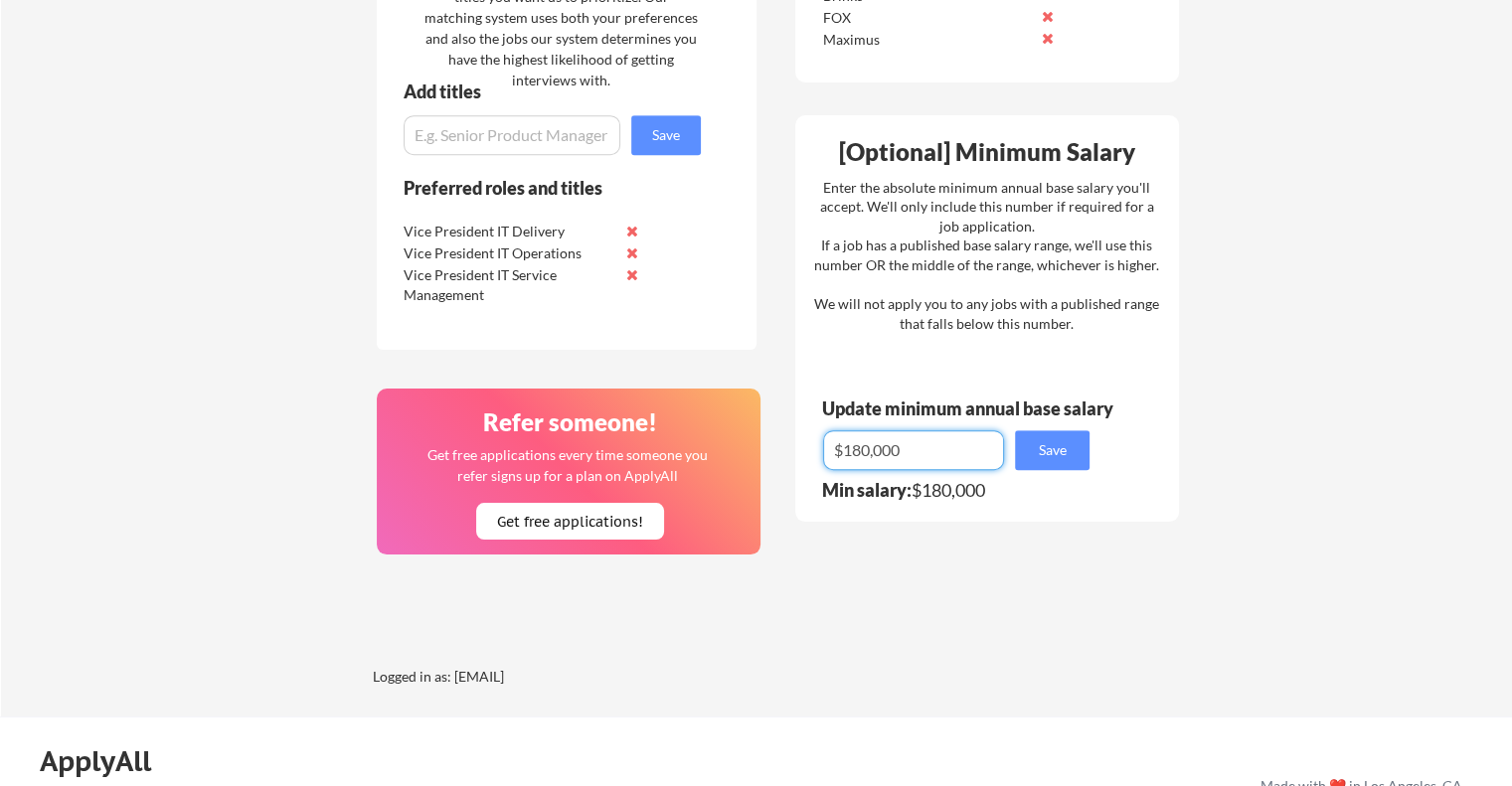 drag, startPoint x: 926, startPoint y: 444, endPoint x: 807, endPoint y: 431, distance: 119.70798 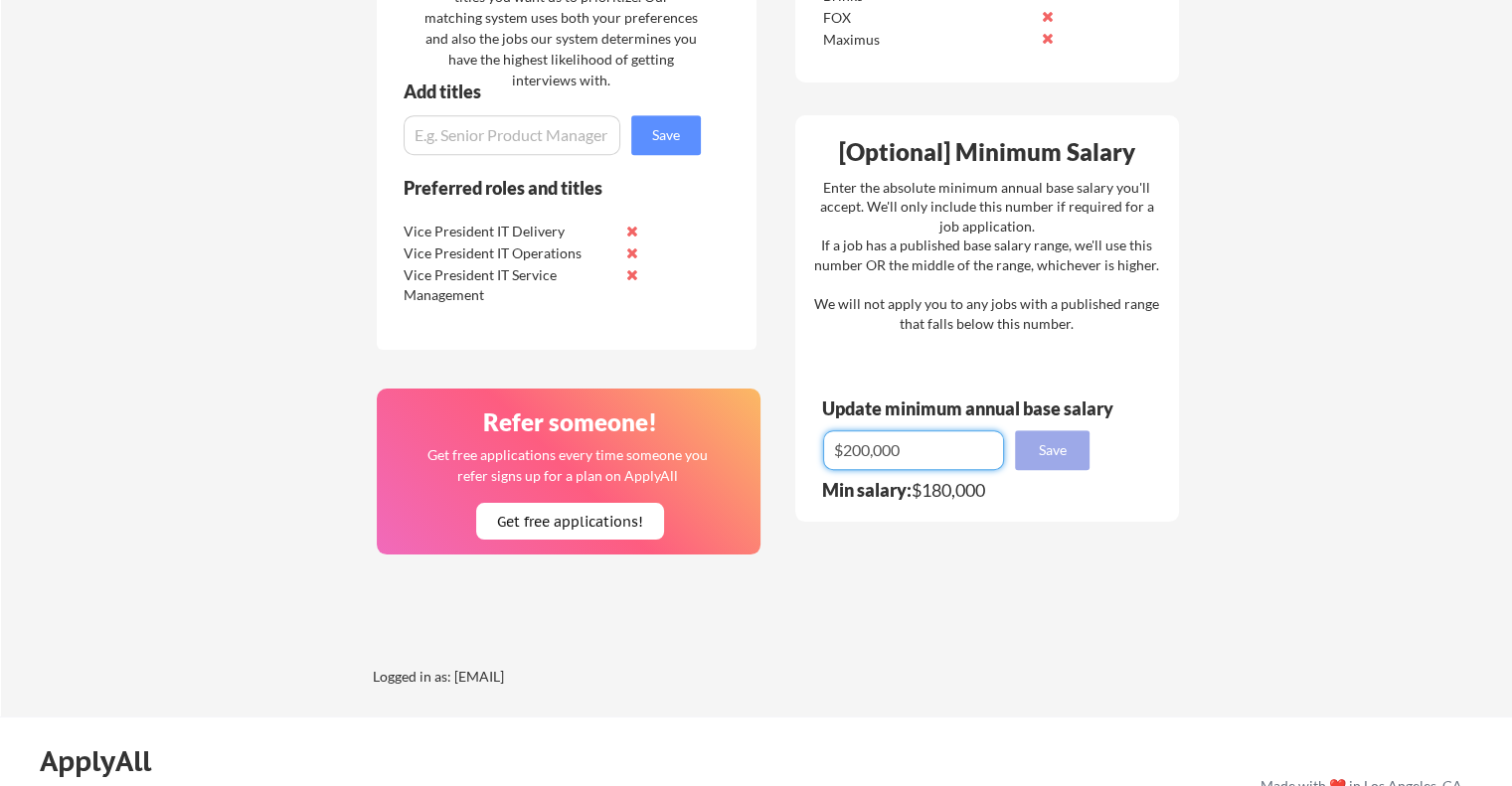 type on "$200,000" 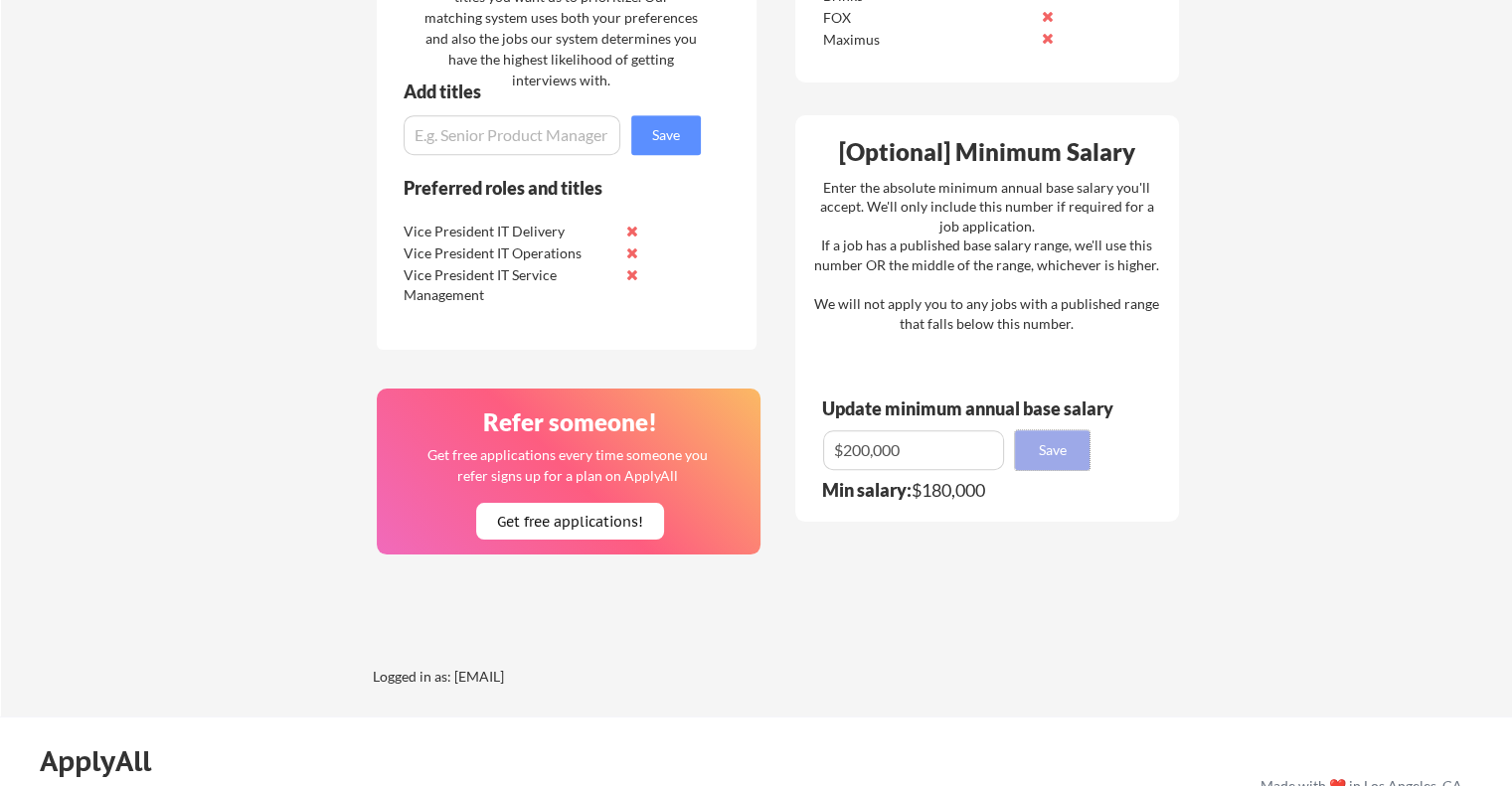 click on "Save" at bounding box center [1052, 450] 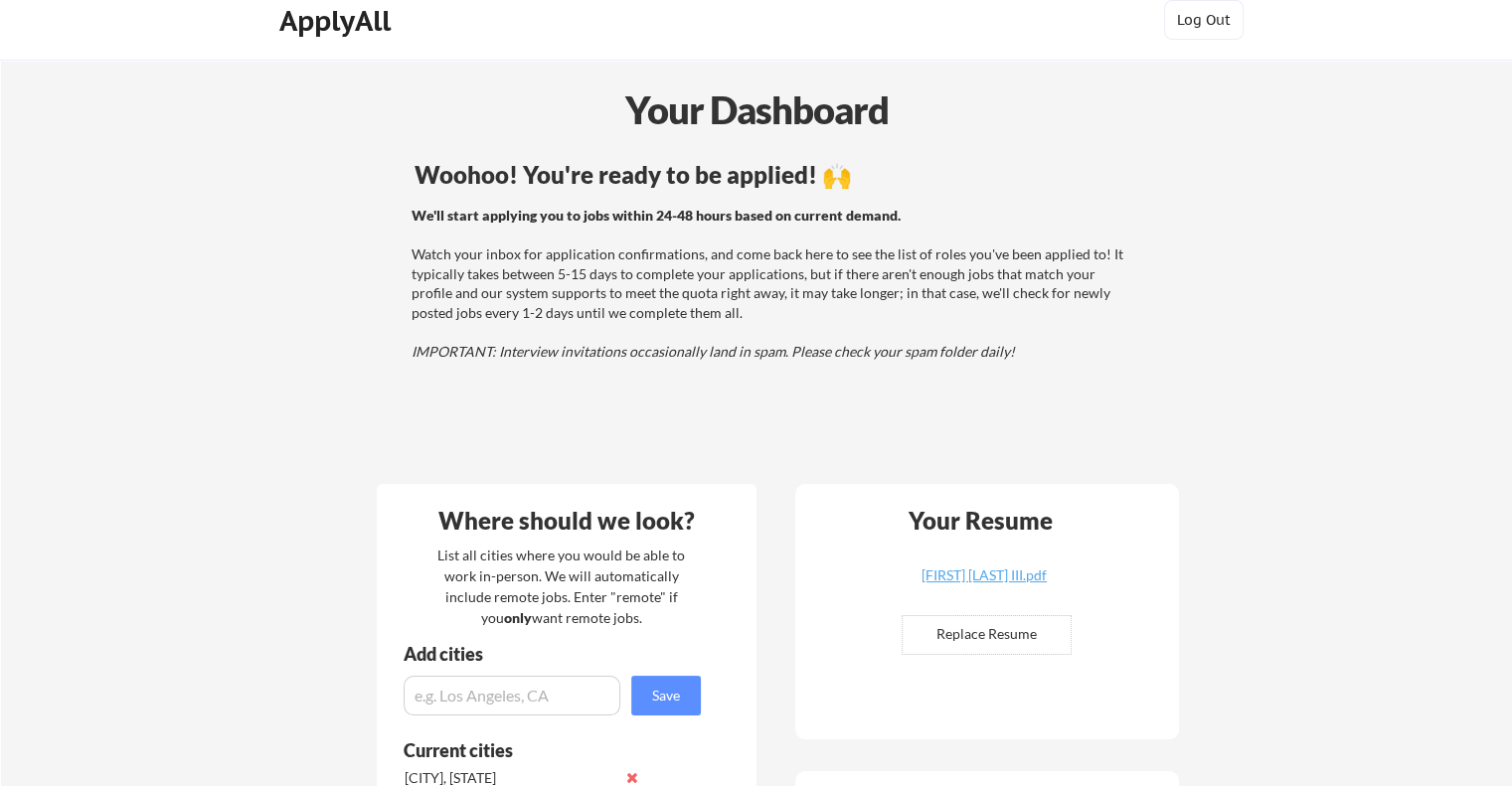 scroll, scrollTop: 0, scrollLeft: 0, axis: both 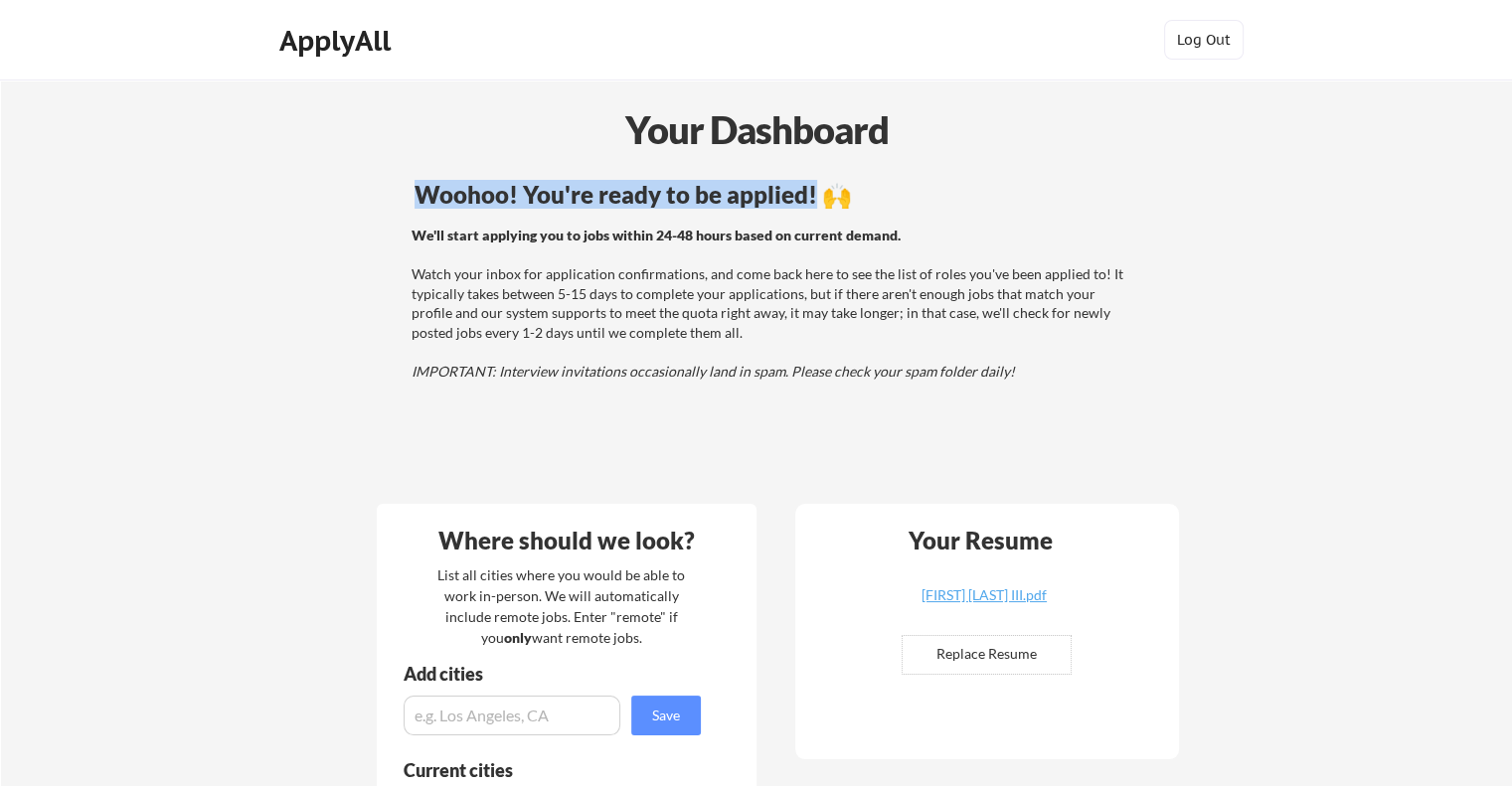 drag, startPoint x: 416, startPoint y: 191, endPoint x: 811, endPoint y: 207, distance: 395.32392 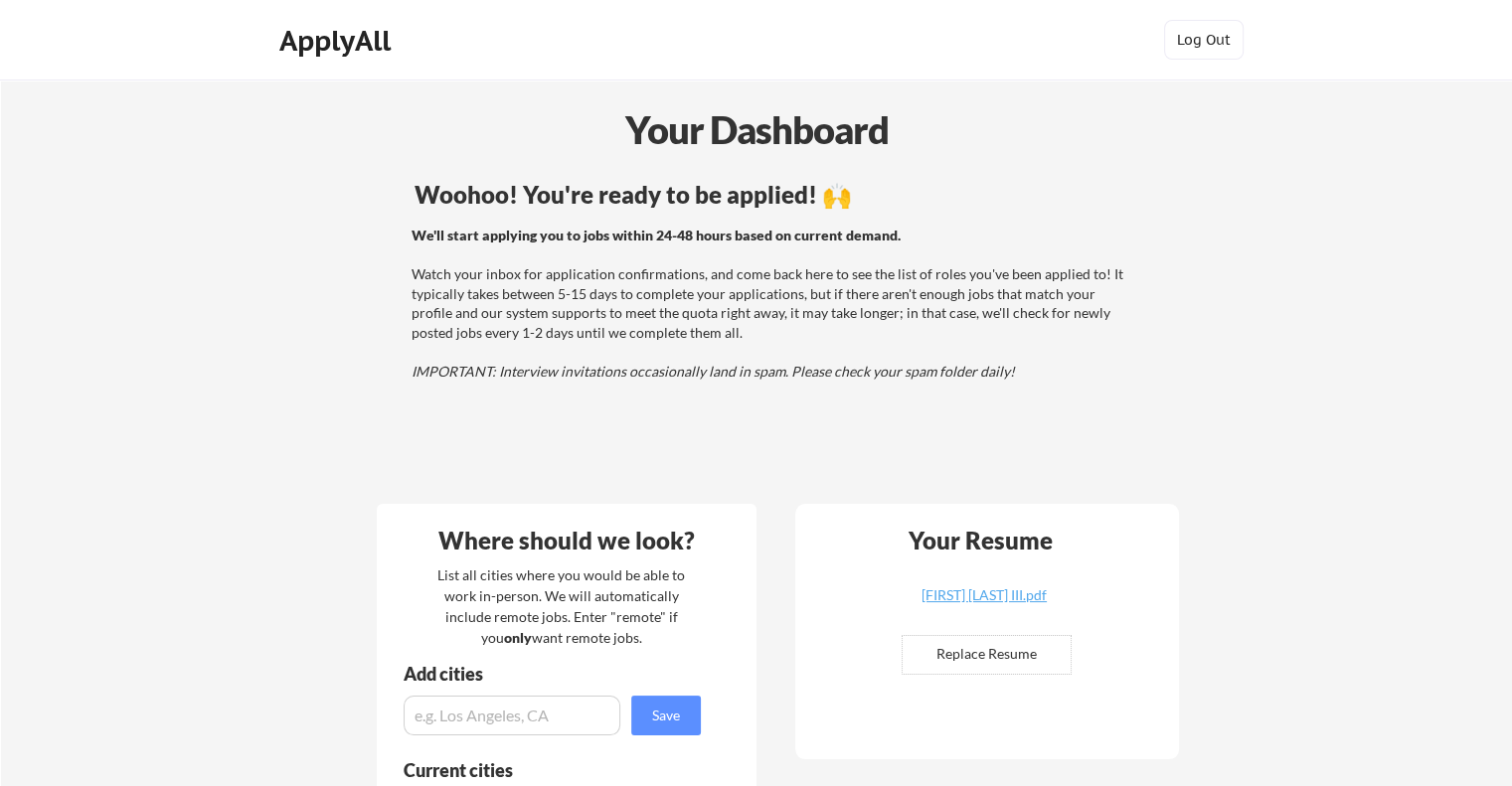 drag, startPoint x: 1016, startPoint y: 191, endPoint x: 932, endPoint y: 206, distance: 85.32878 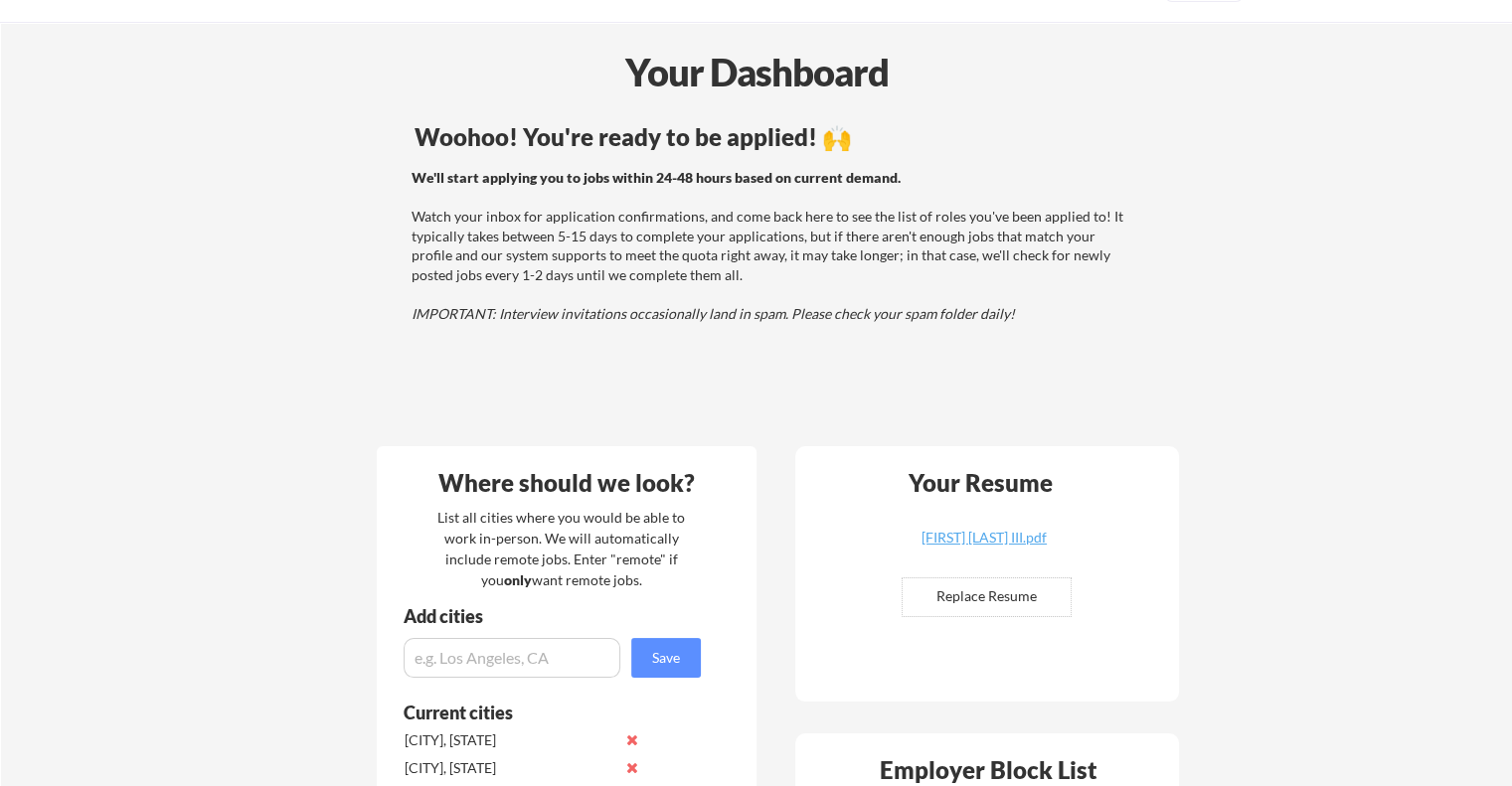 scroll, scrollTop: 0, scrollLeft: 0, axis: both 